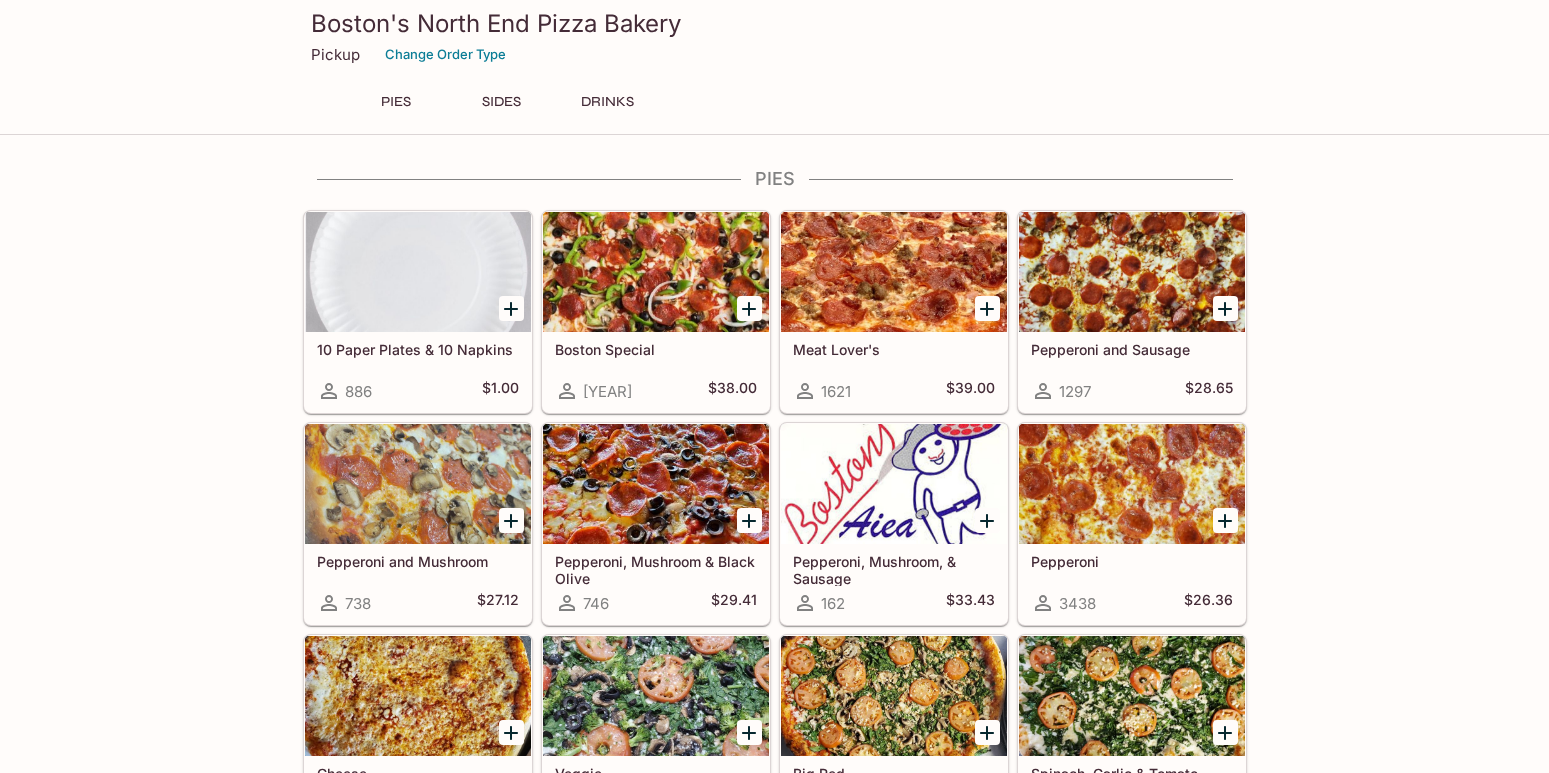 scroll, scrollTop: 0, scrollLeft: 0, axis: both 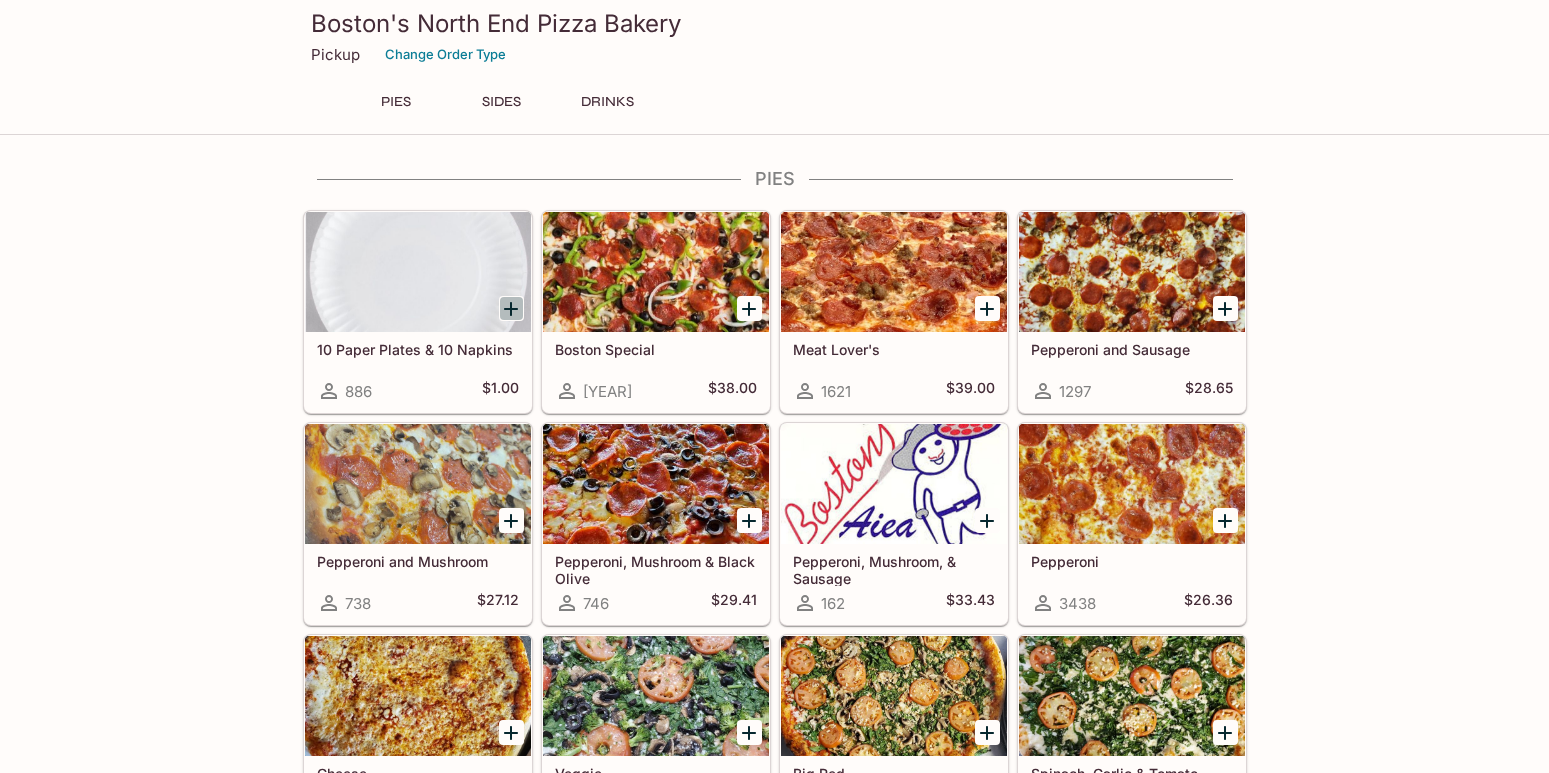 click 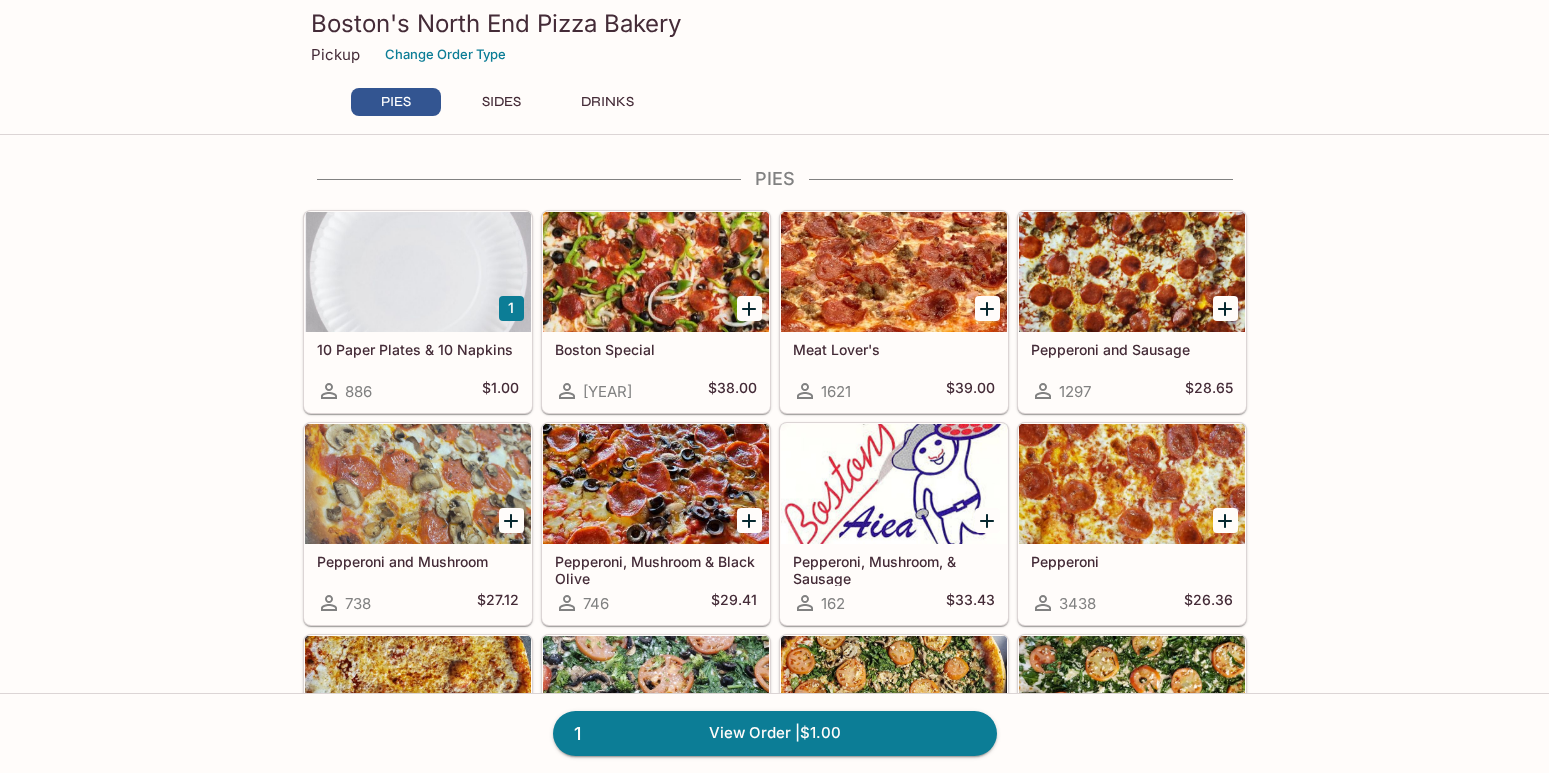 click 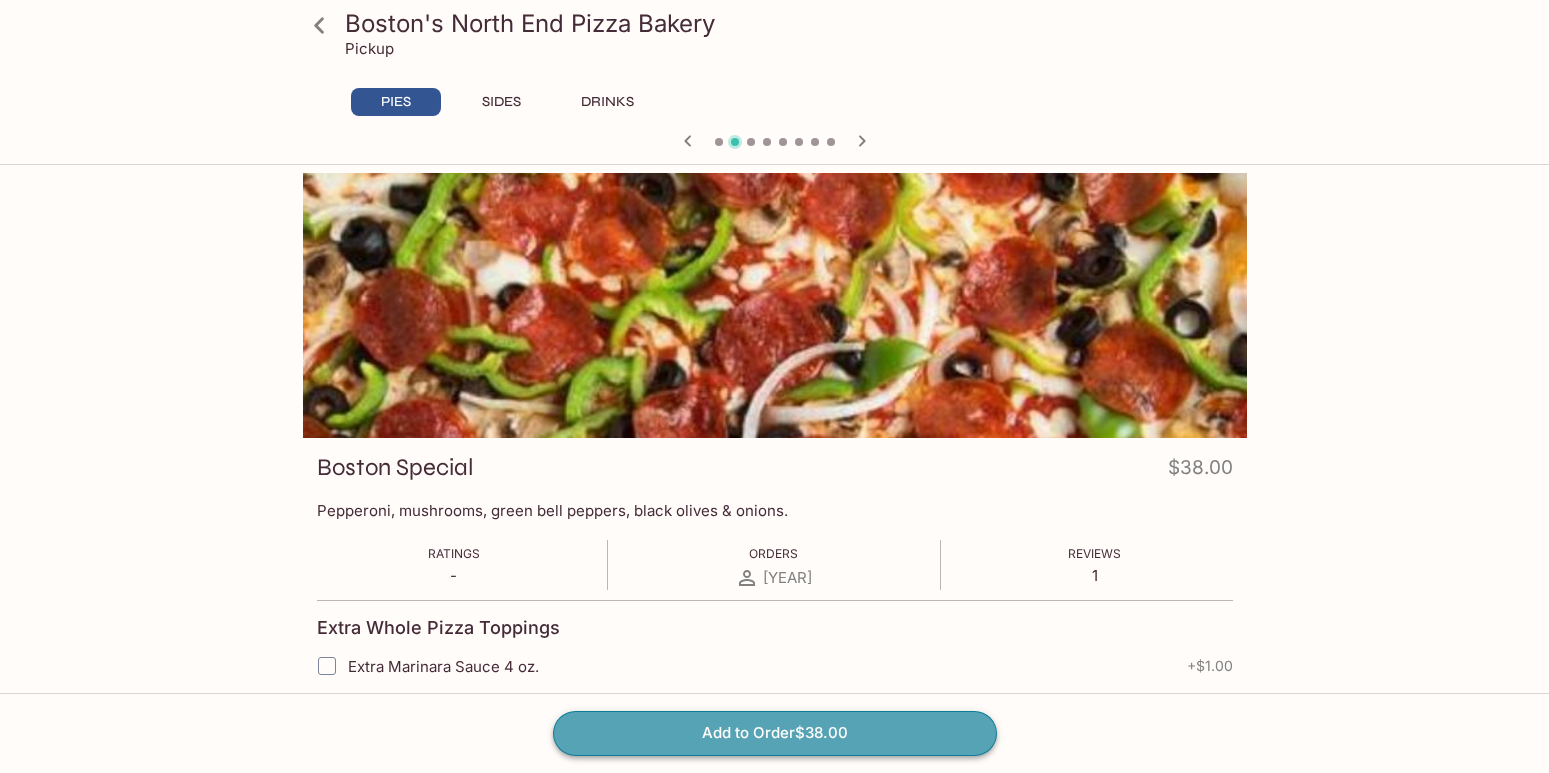 click on "Add to Order  $38.00" at bounding box center (775, 733) 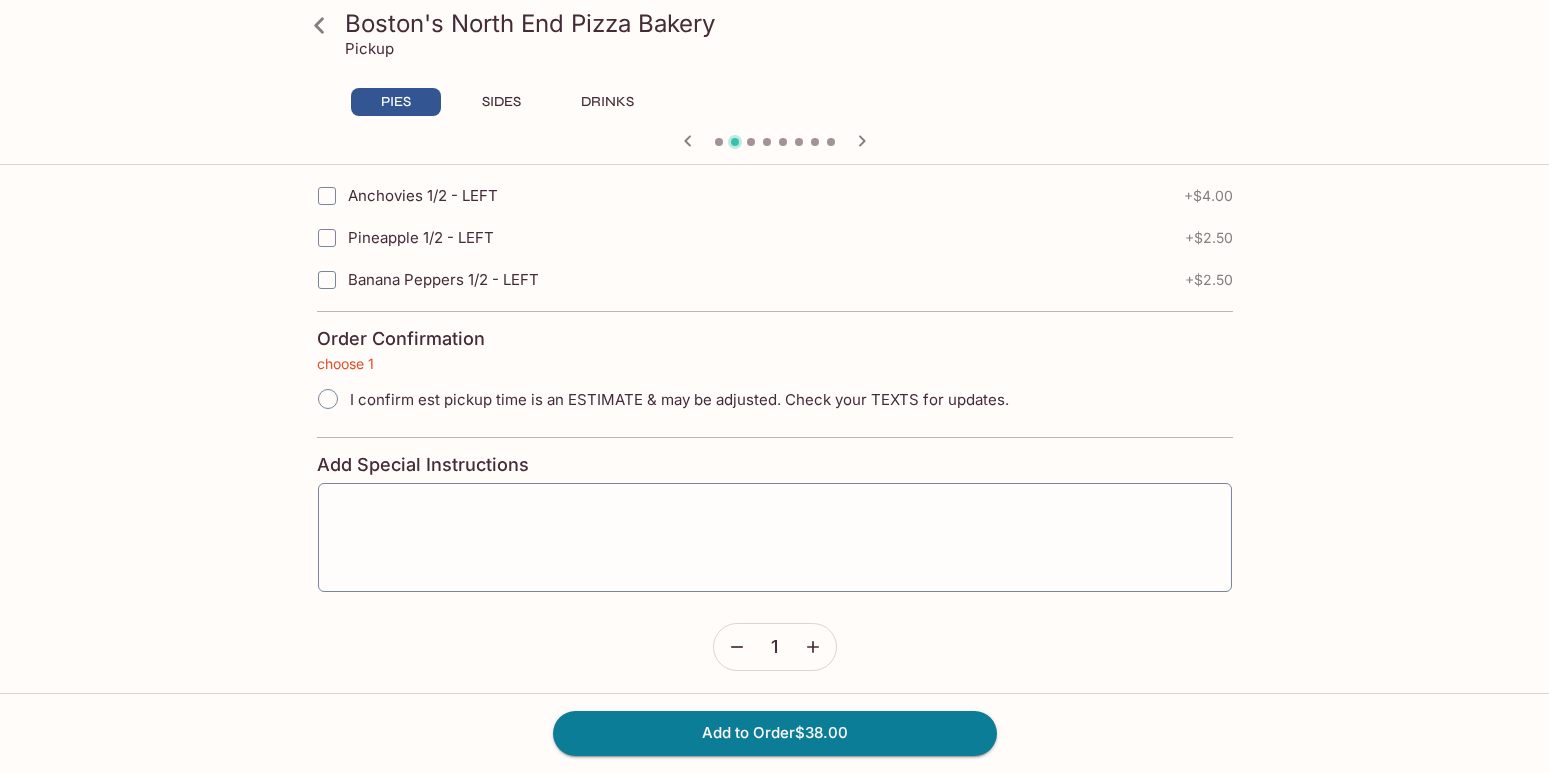 scroll, scrollTop: 4536, scrollLeft: 0, axis: vertical 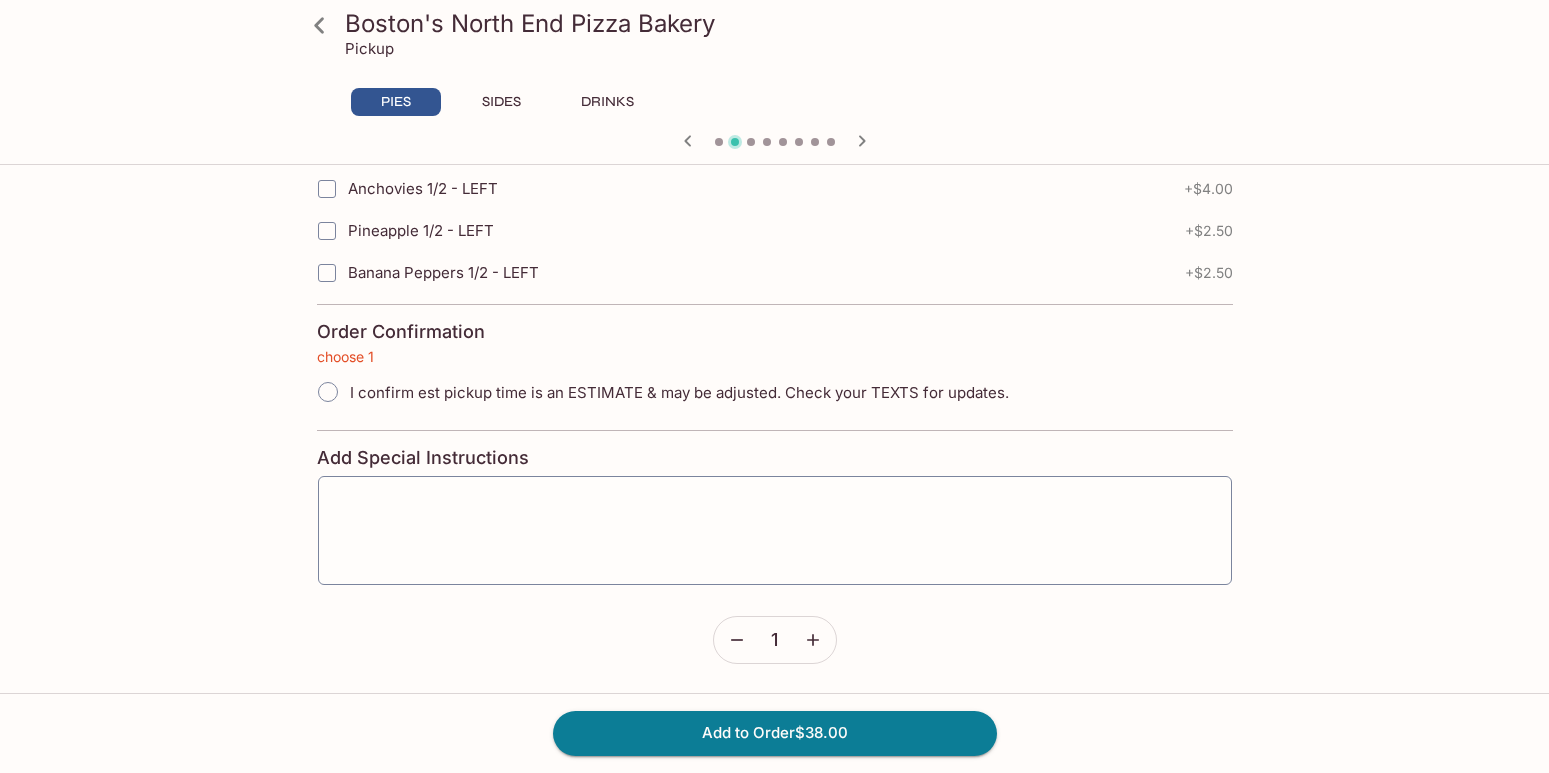 click on "I confirm est pickup time is an ESTIMATE & may be adjusted. Check your TEXTS for updates." at bounding box center (328, 392) 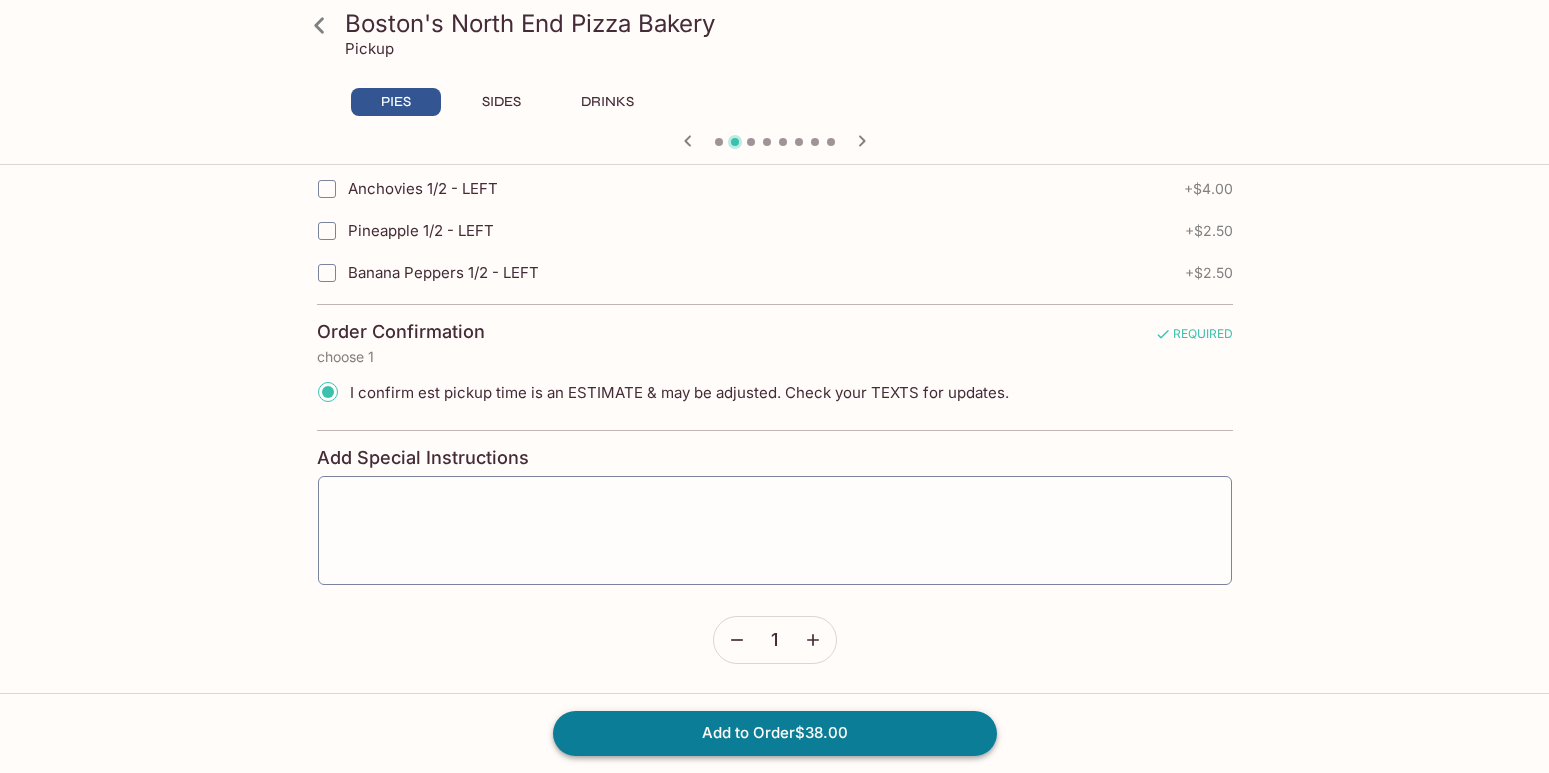 click on "Add to Order  $38.00" at bounding box center (775, 733) 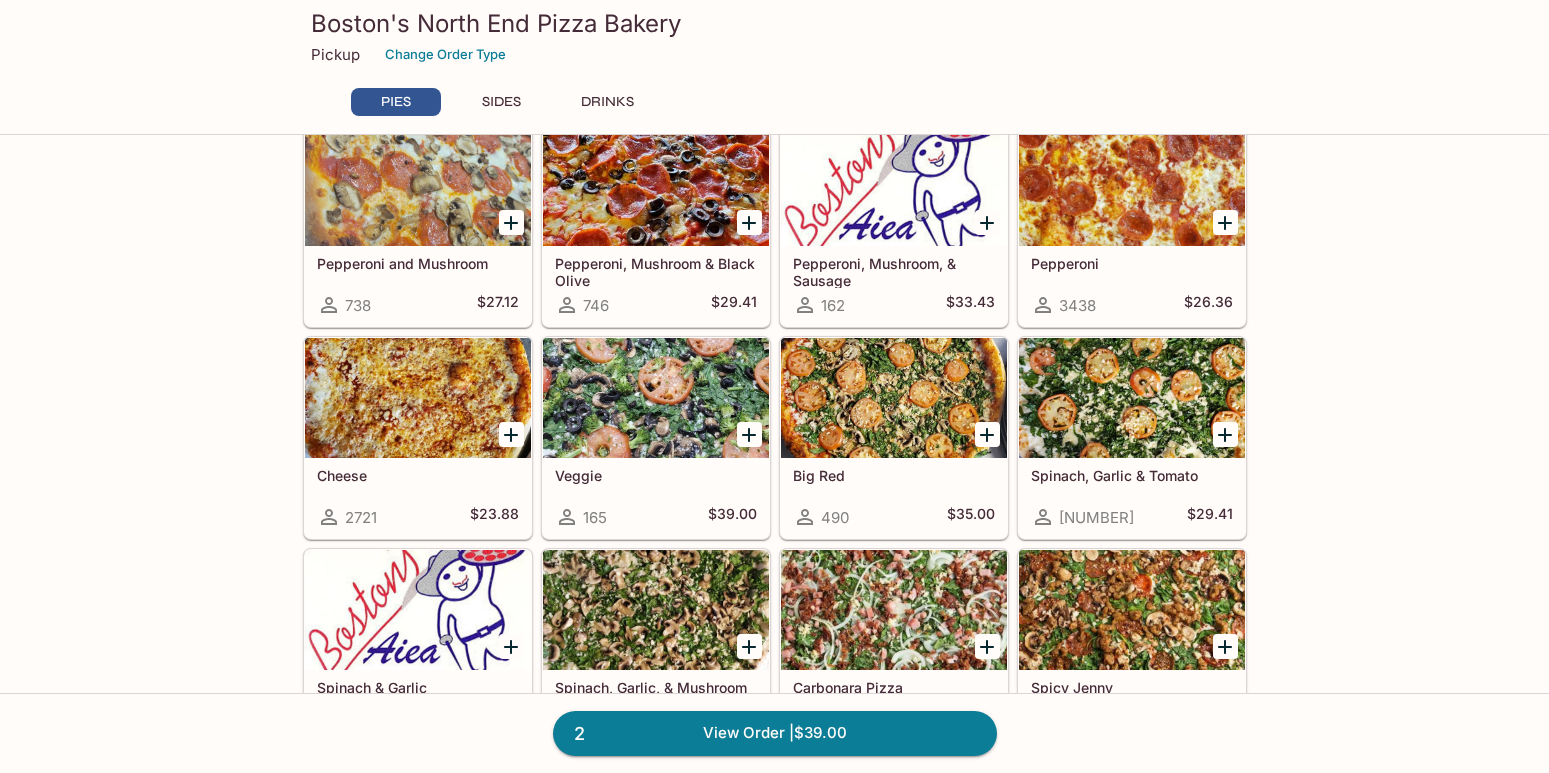 scroll, scrollTop: 500, scrollLeft: 0, axis: vertical 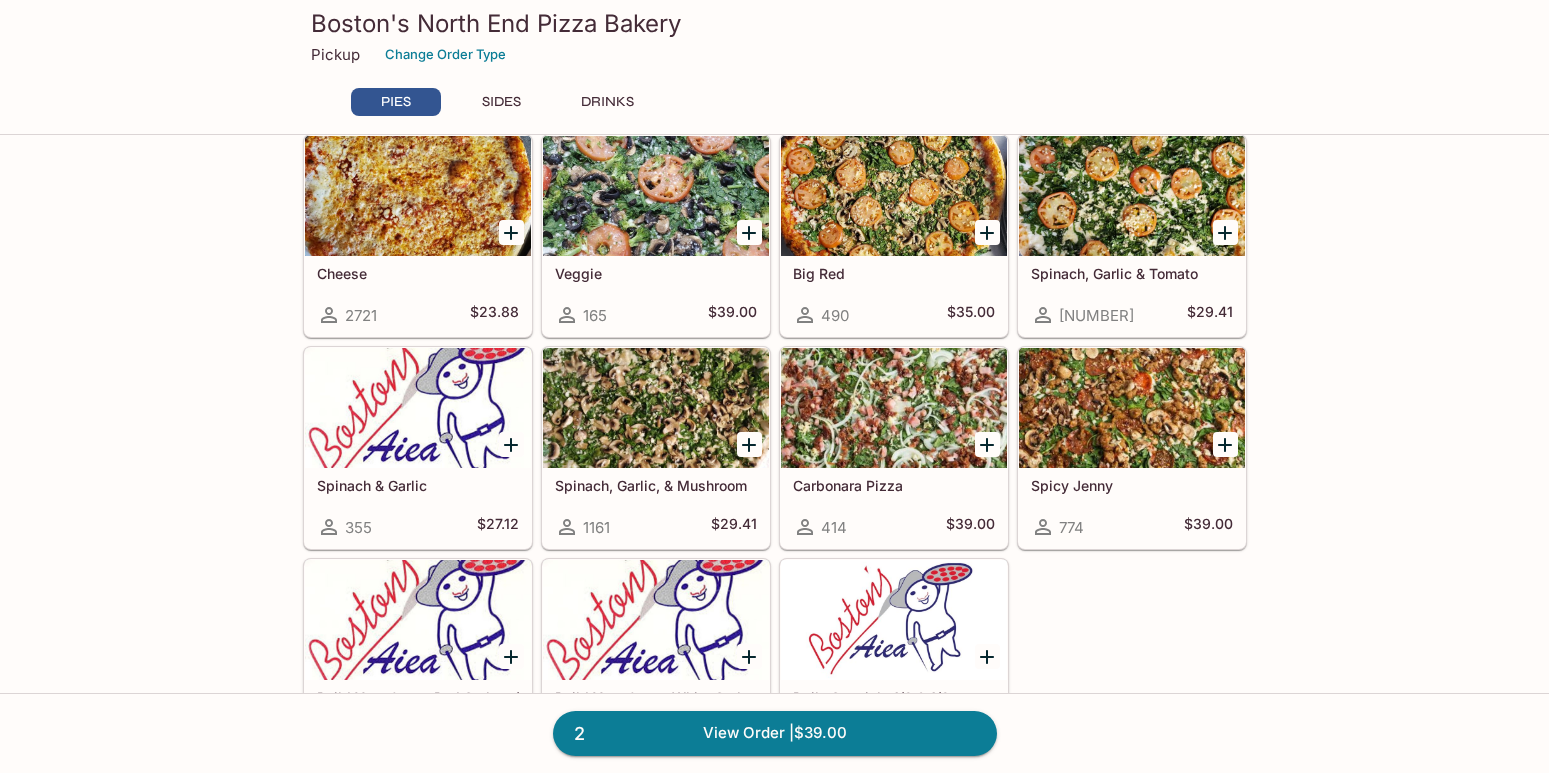 click 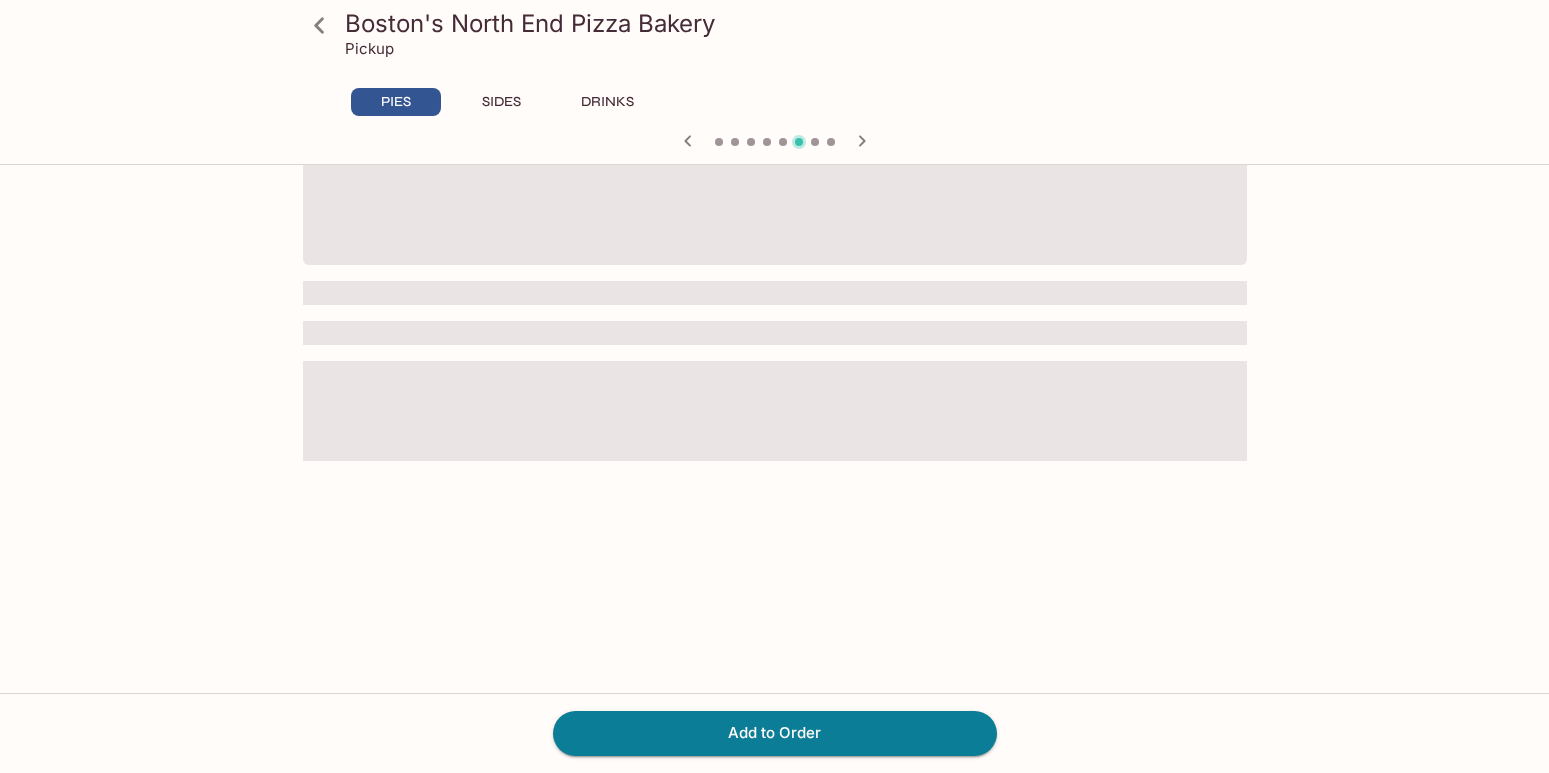 scroll, scrollTop: 0, scrollLeft: 0, axis: both 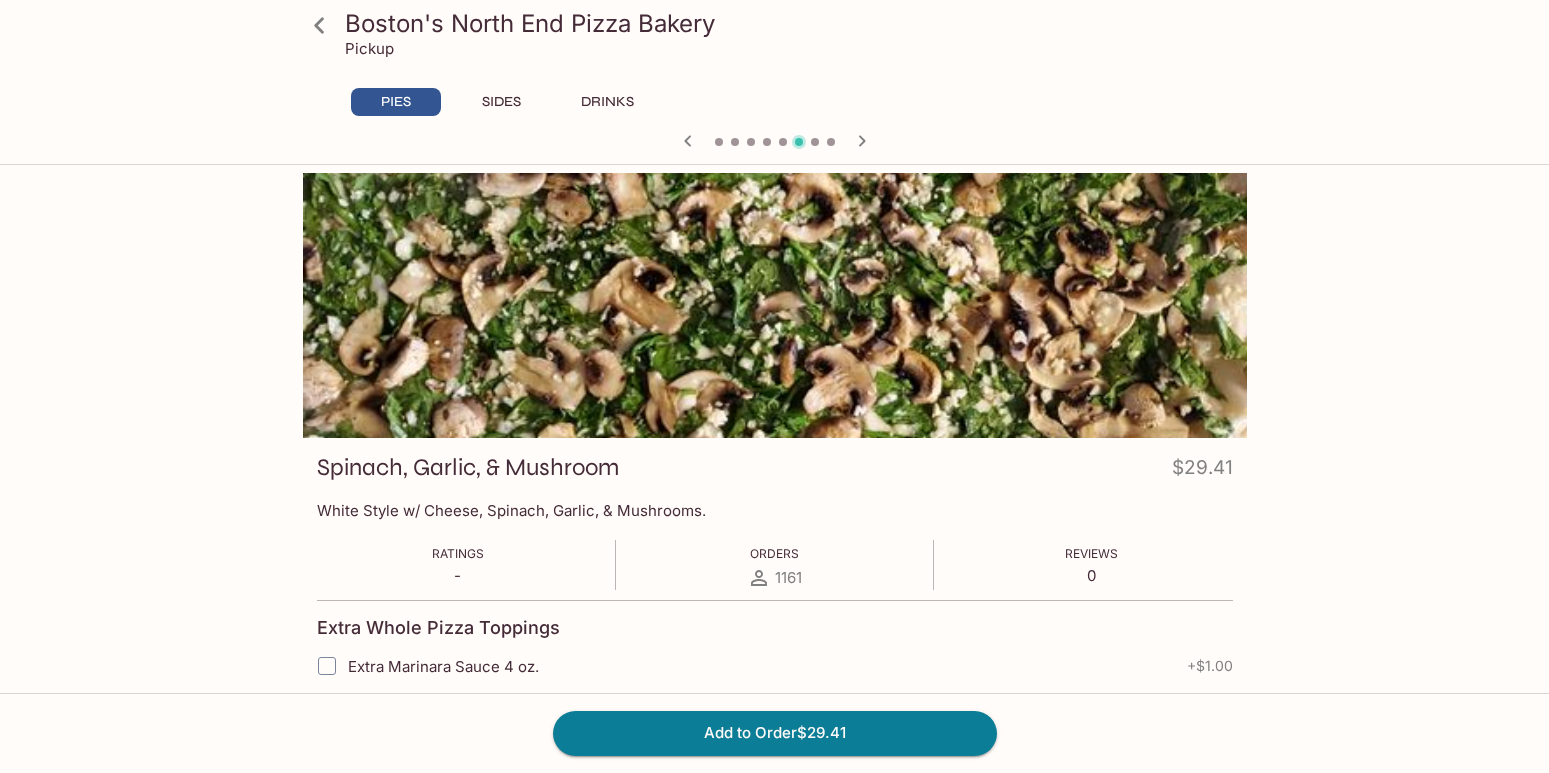 click on "Add to Order  $29.41" at bounding box center (774, 733) 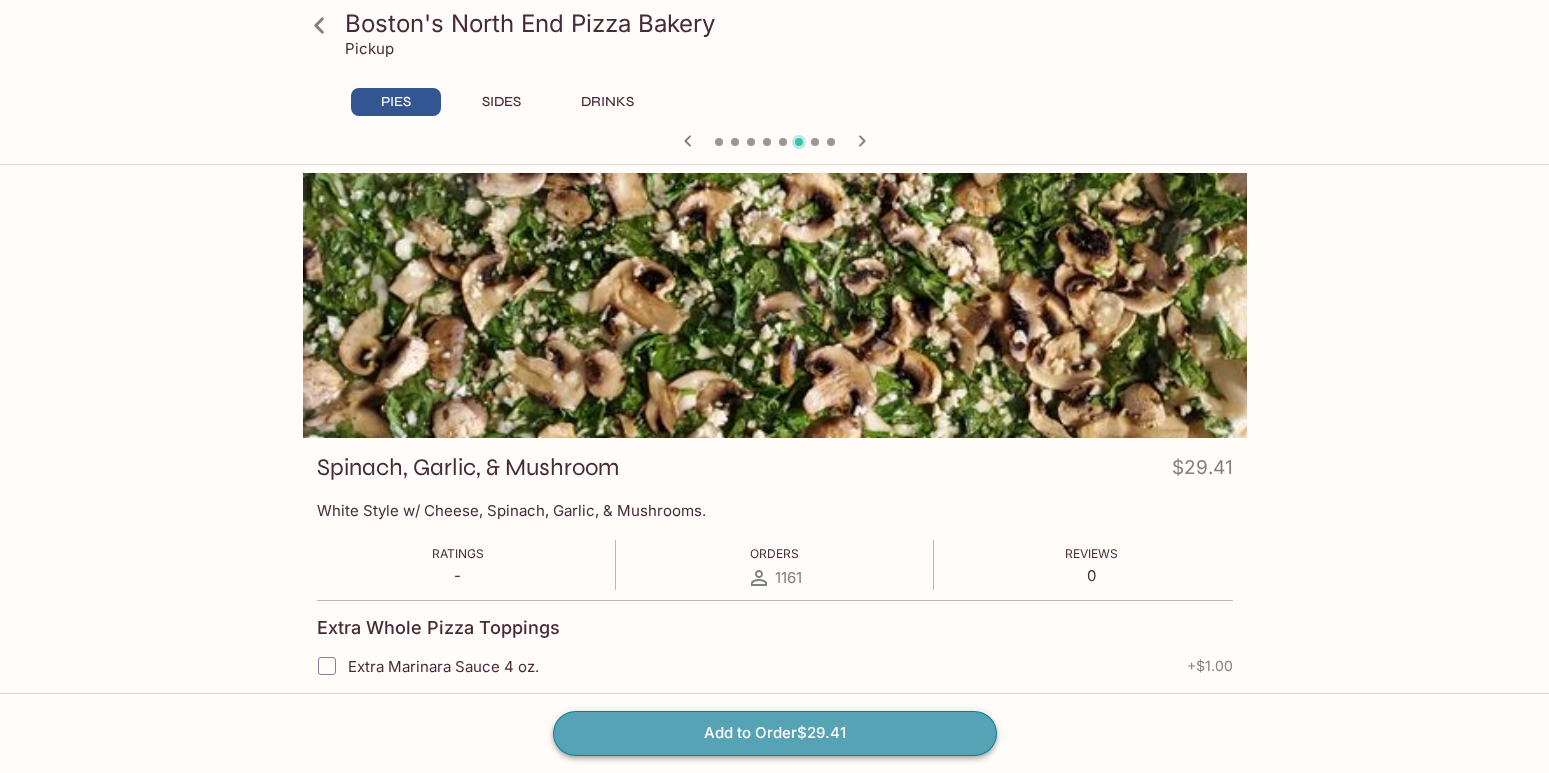 click on "Add to Order  $29.41" at bounding box center [775, 733] 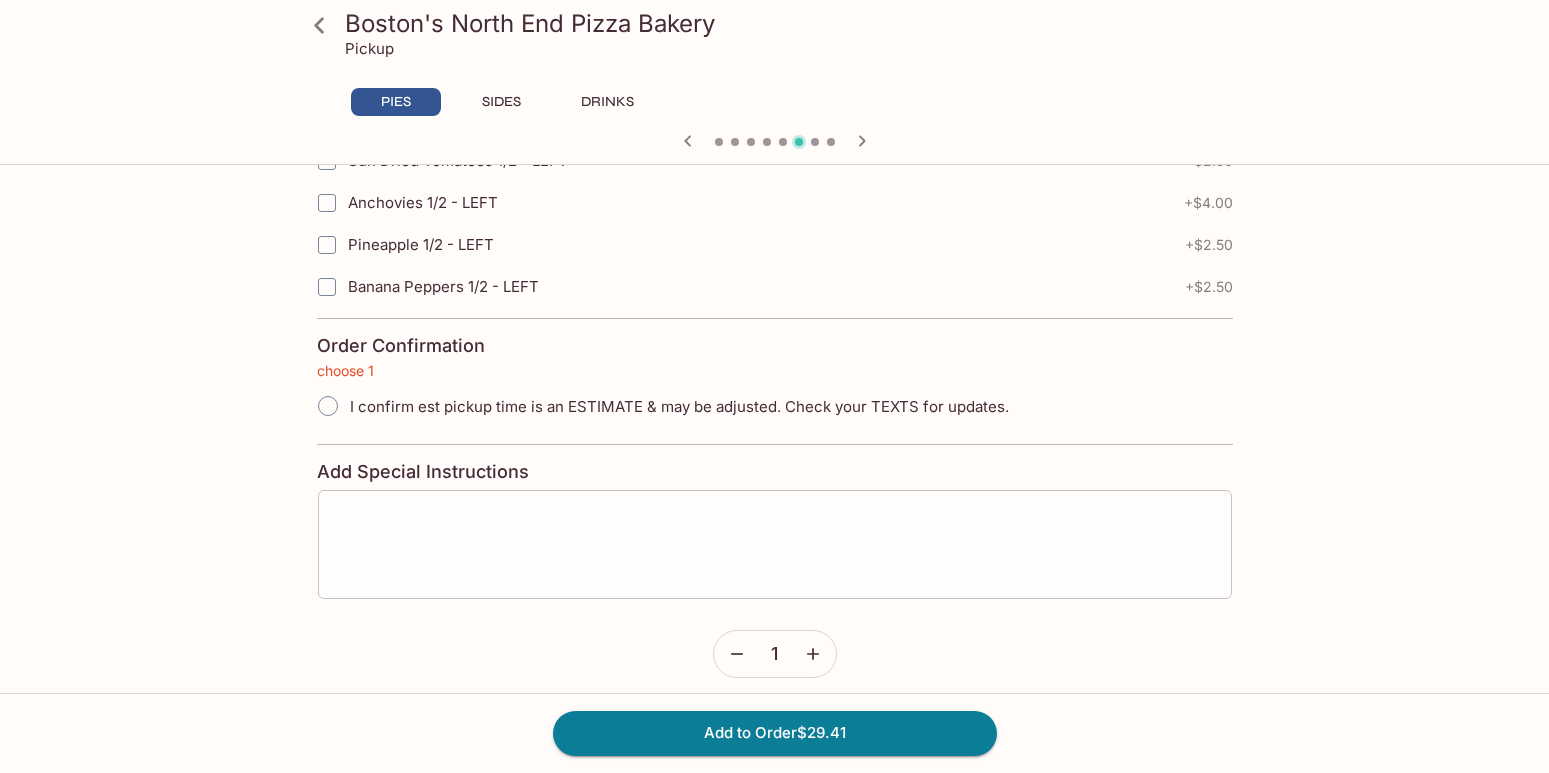 scroll, scrollTop: 4536, scrollLeft: 0, axis: vertical 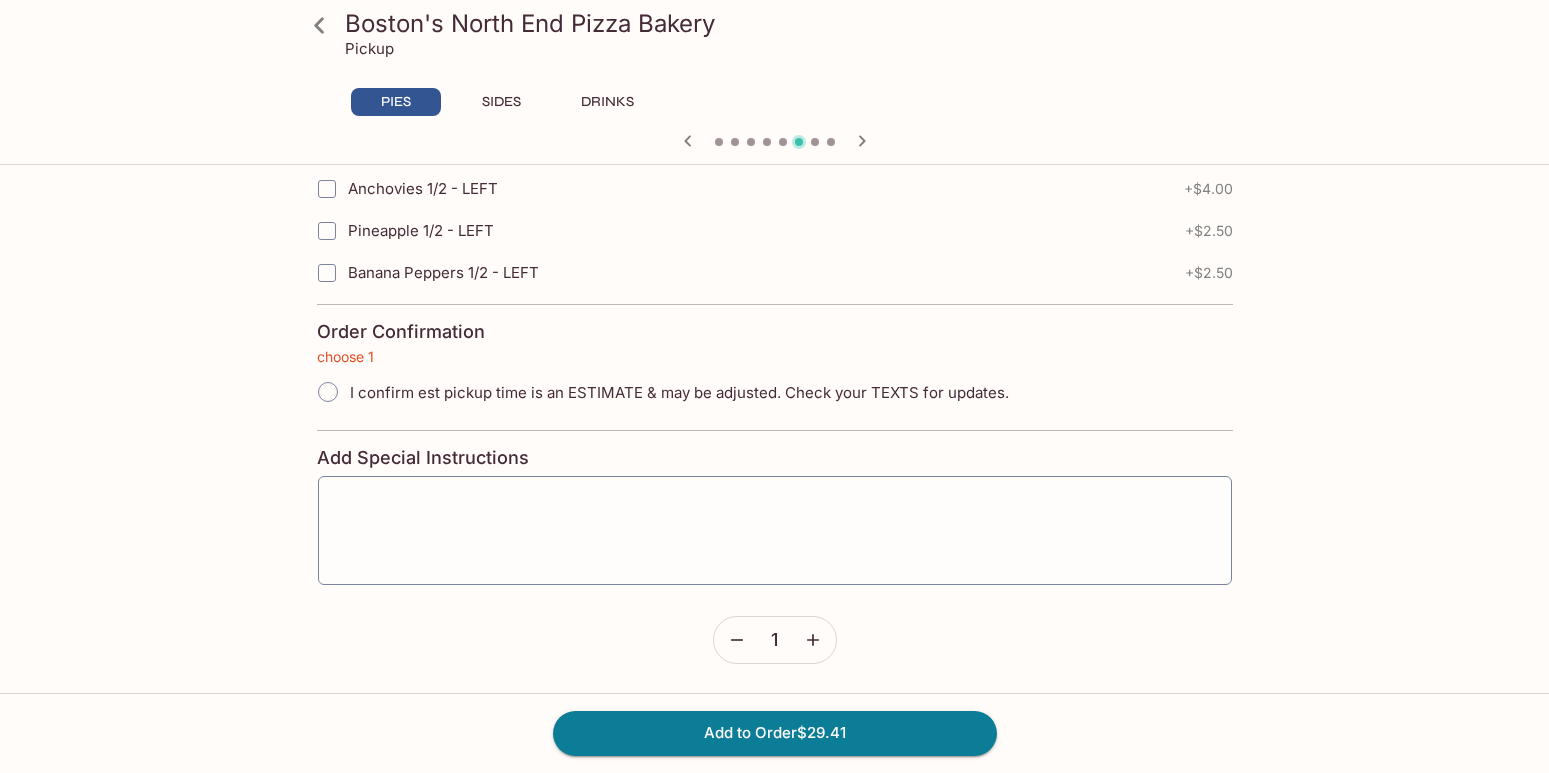 click on "I confirm est pickup time is an ESTIMATE & may be adjusted. Check your TEXTS for updates." at bounding box center (328, 392) 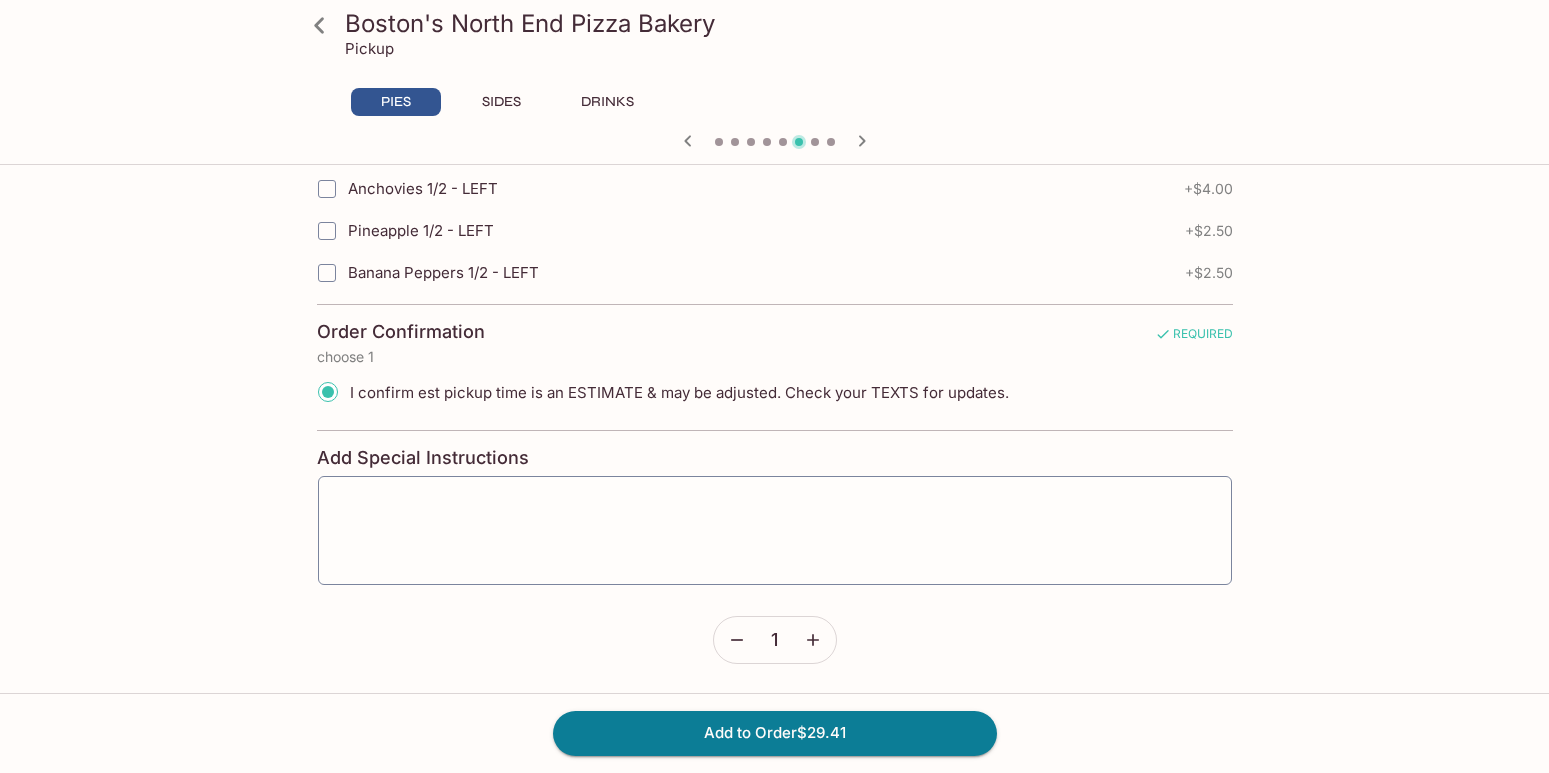 click on "Add to Order  $29.41" at bounding box center [774, 733] 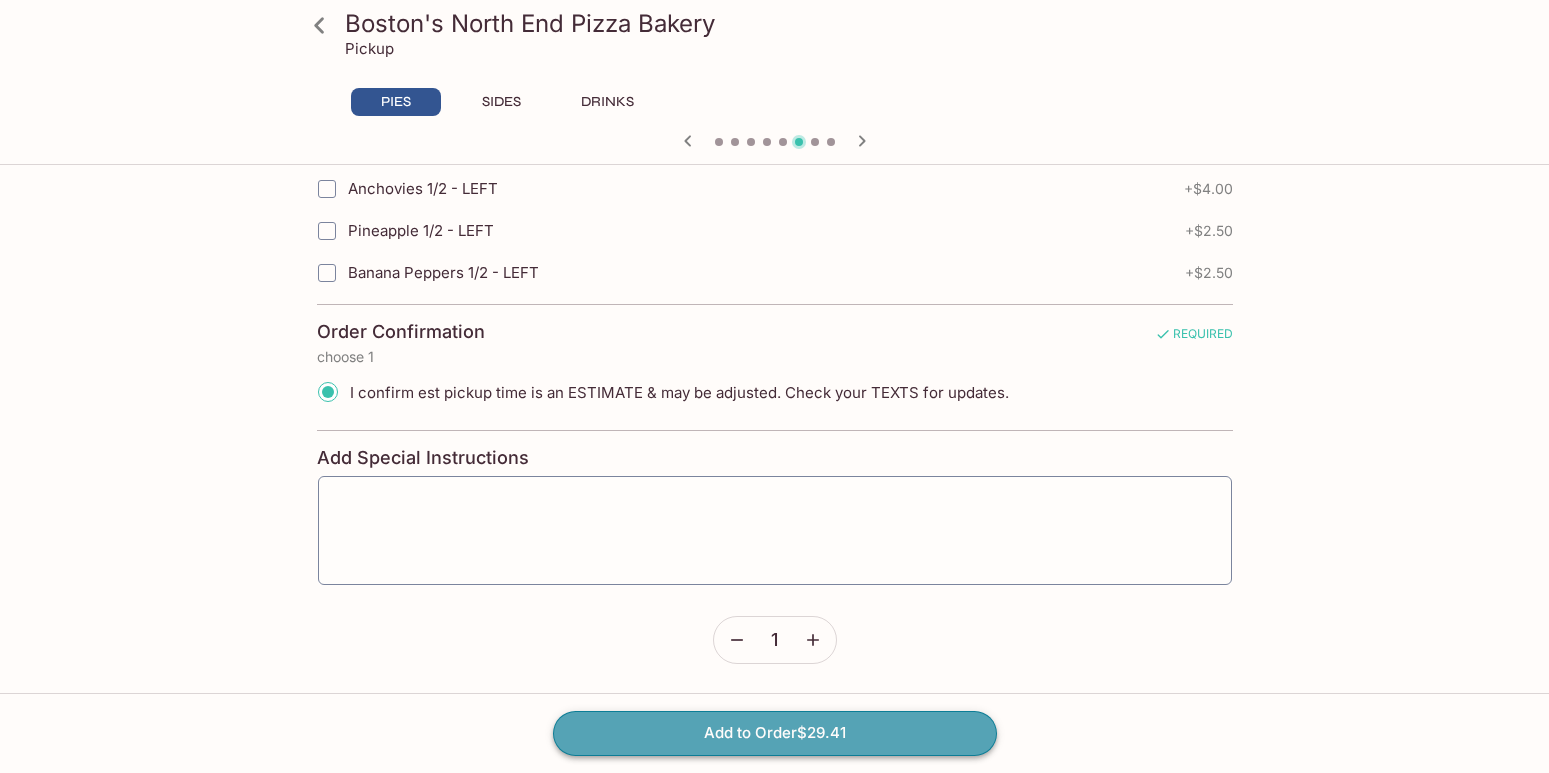click on "Add to Order  $29.41" at bounding box center (775, 733) 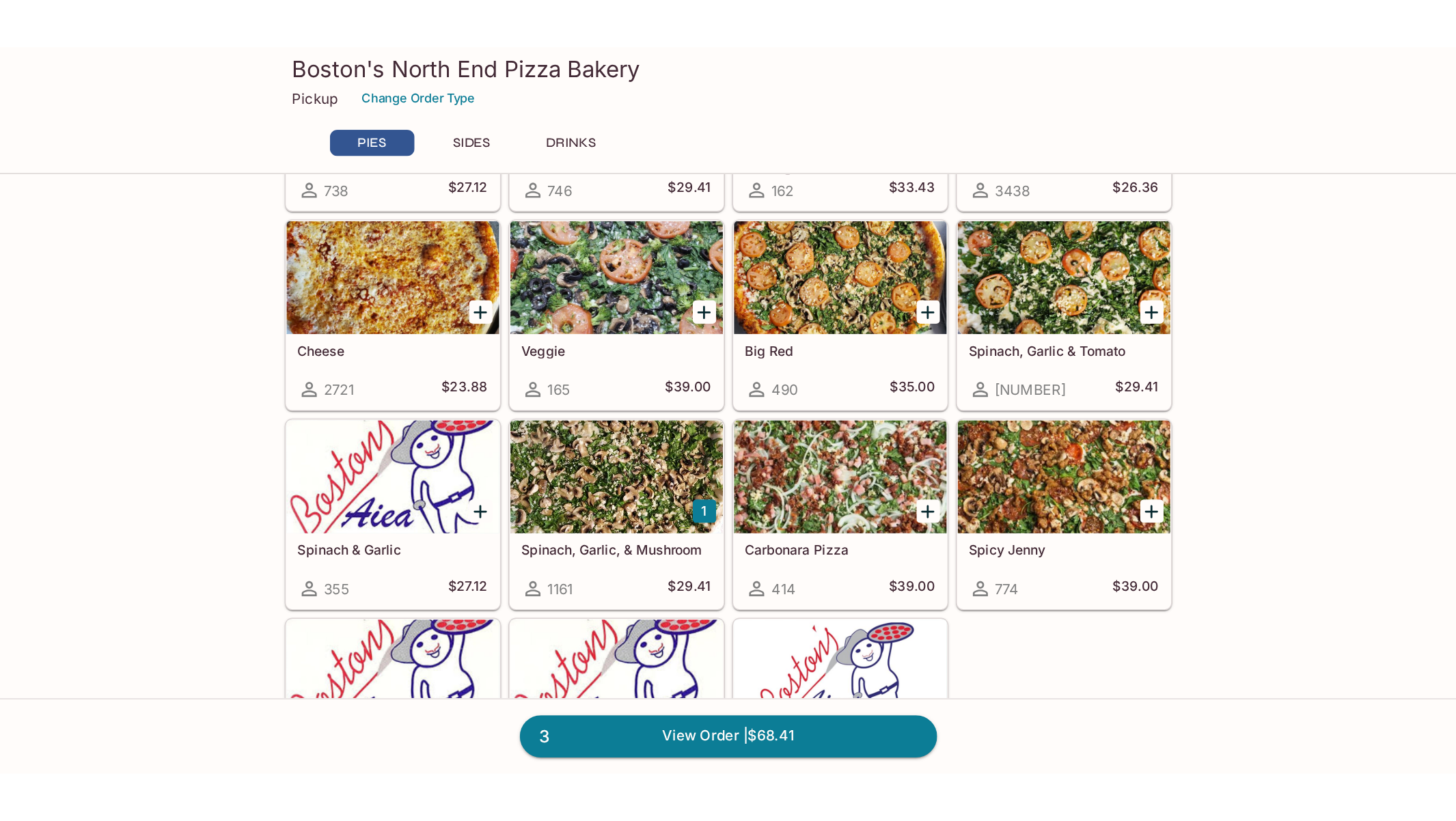 scroll, scrollTop: 410, scrollLeft: 0, axis: vertical 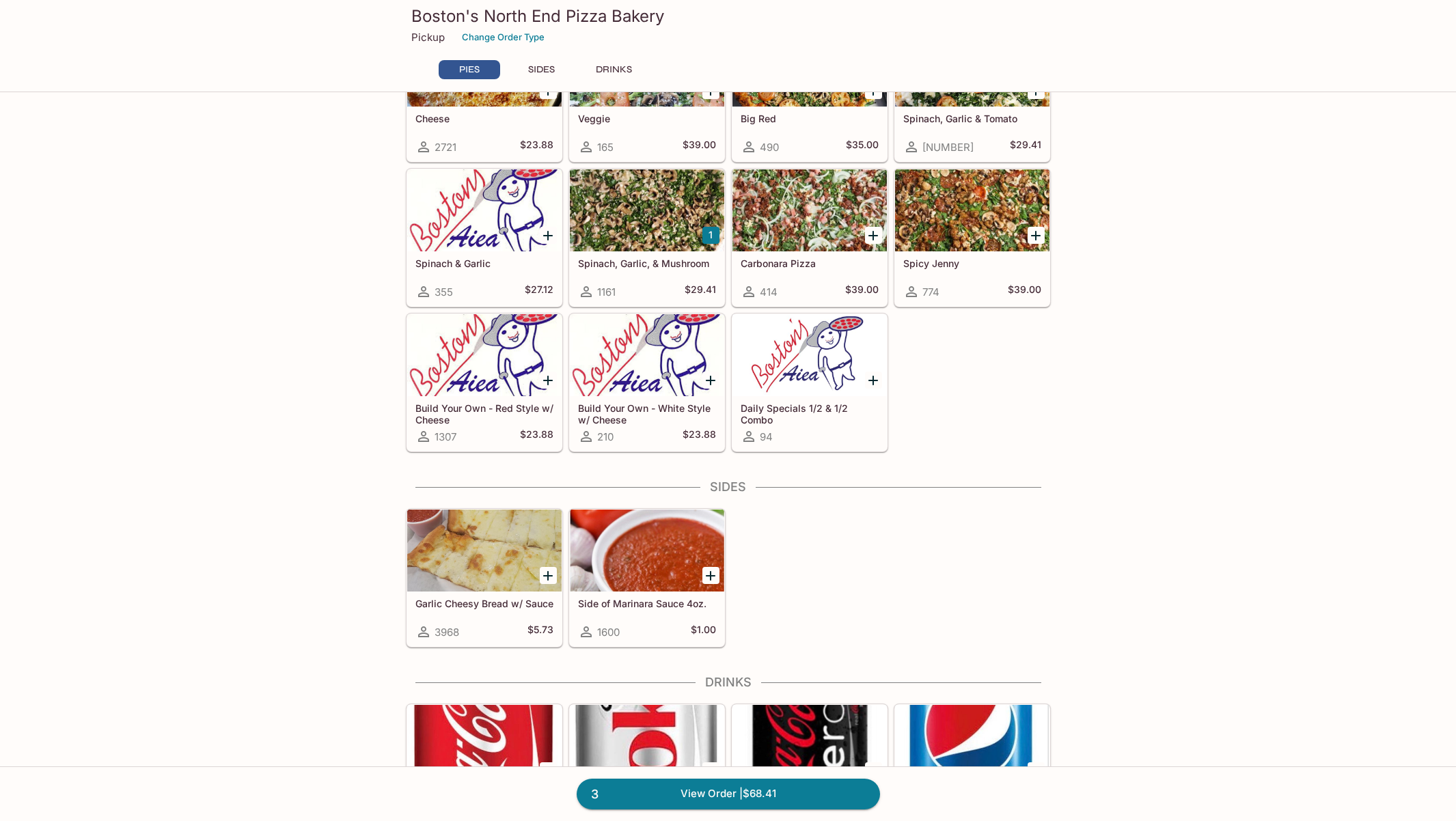 click 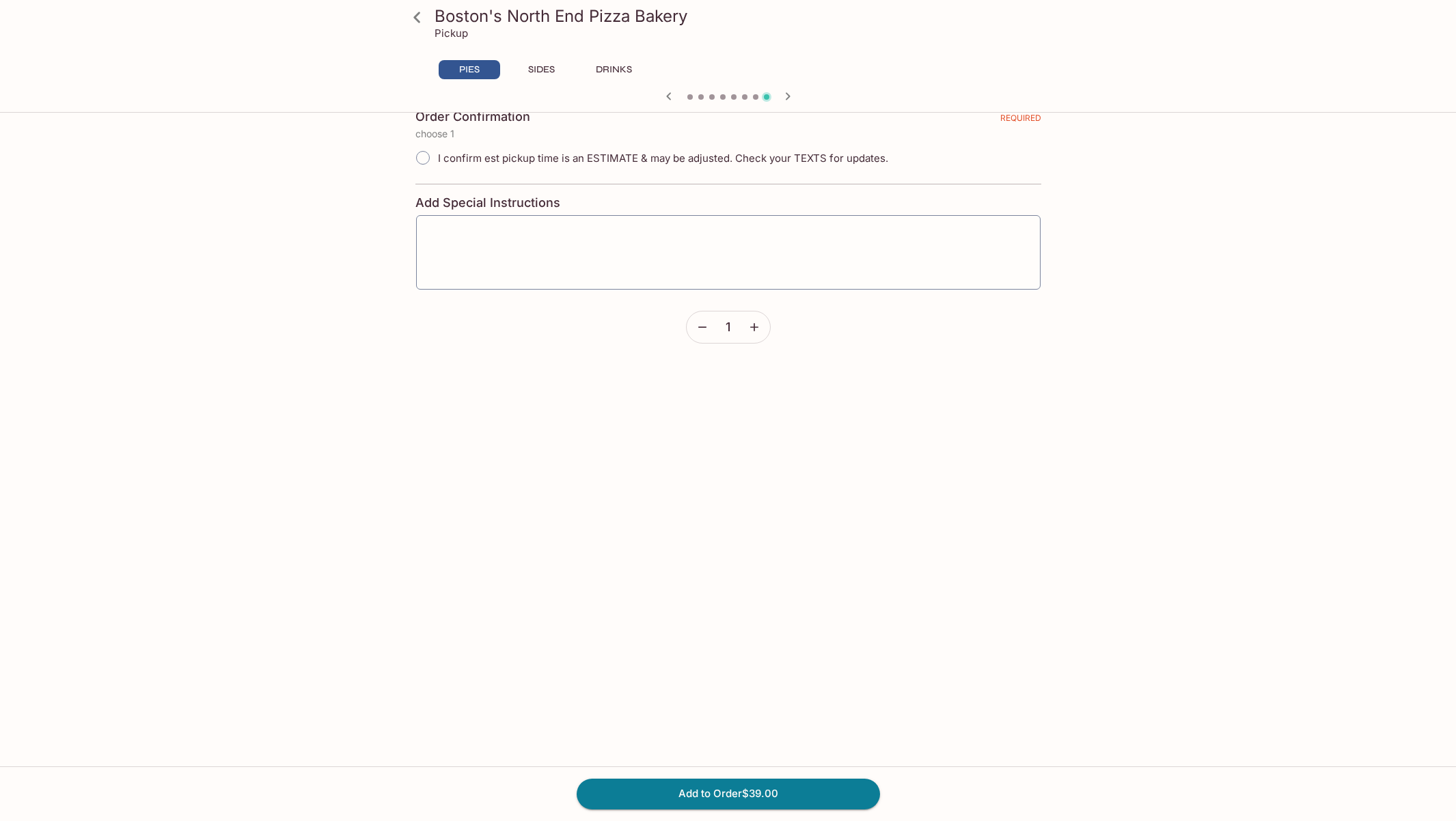 scroll, scrollTop: 3076, scrollLeft: 0, axis: vertical 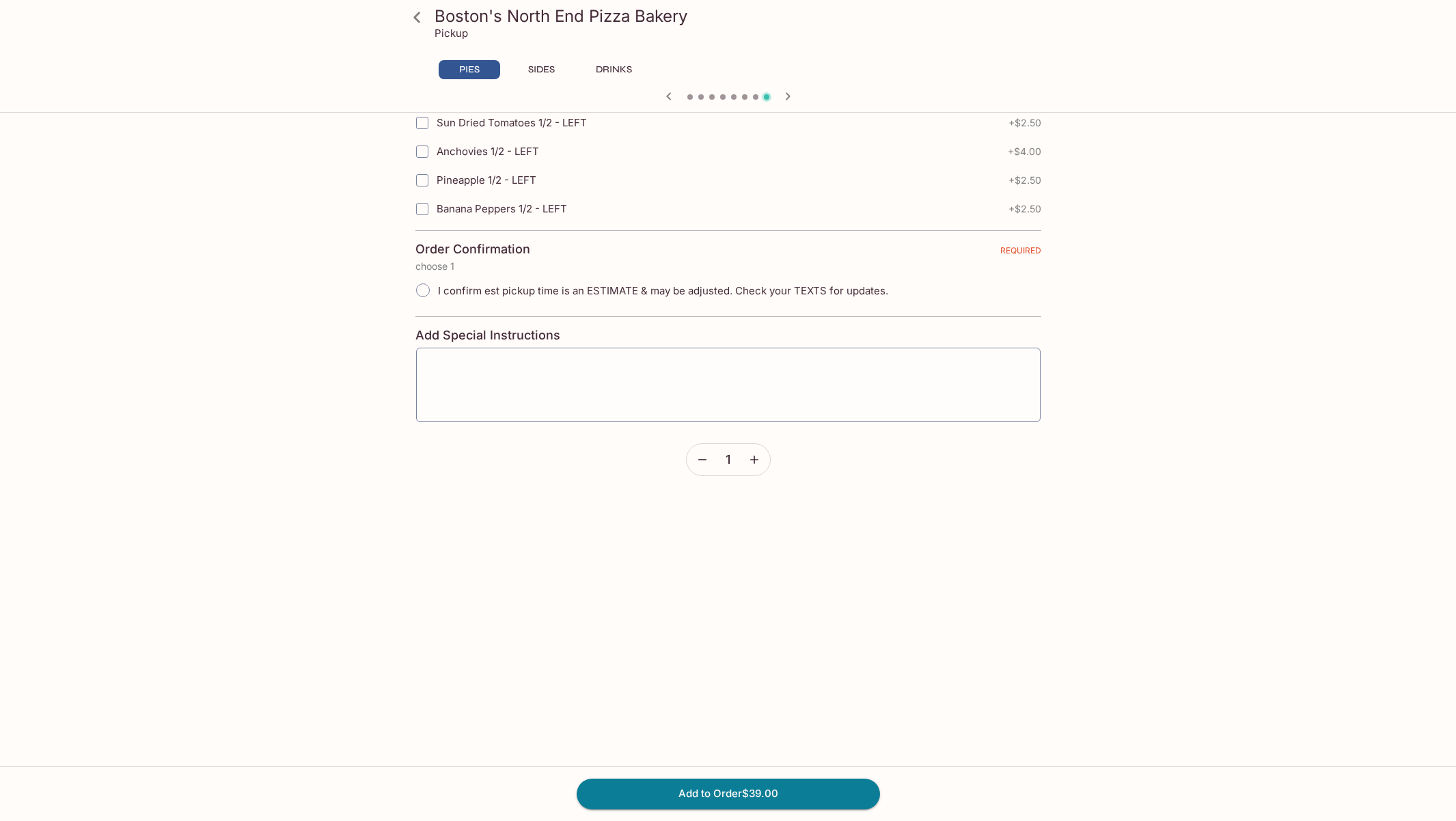 click on "I confirm est pickup time is an ESTIMATE & may be adjusted. Check your TEXTS for updates." at bounding box center (663, 290) 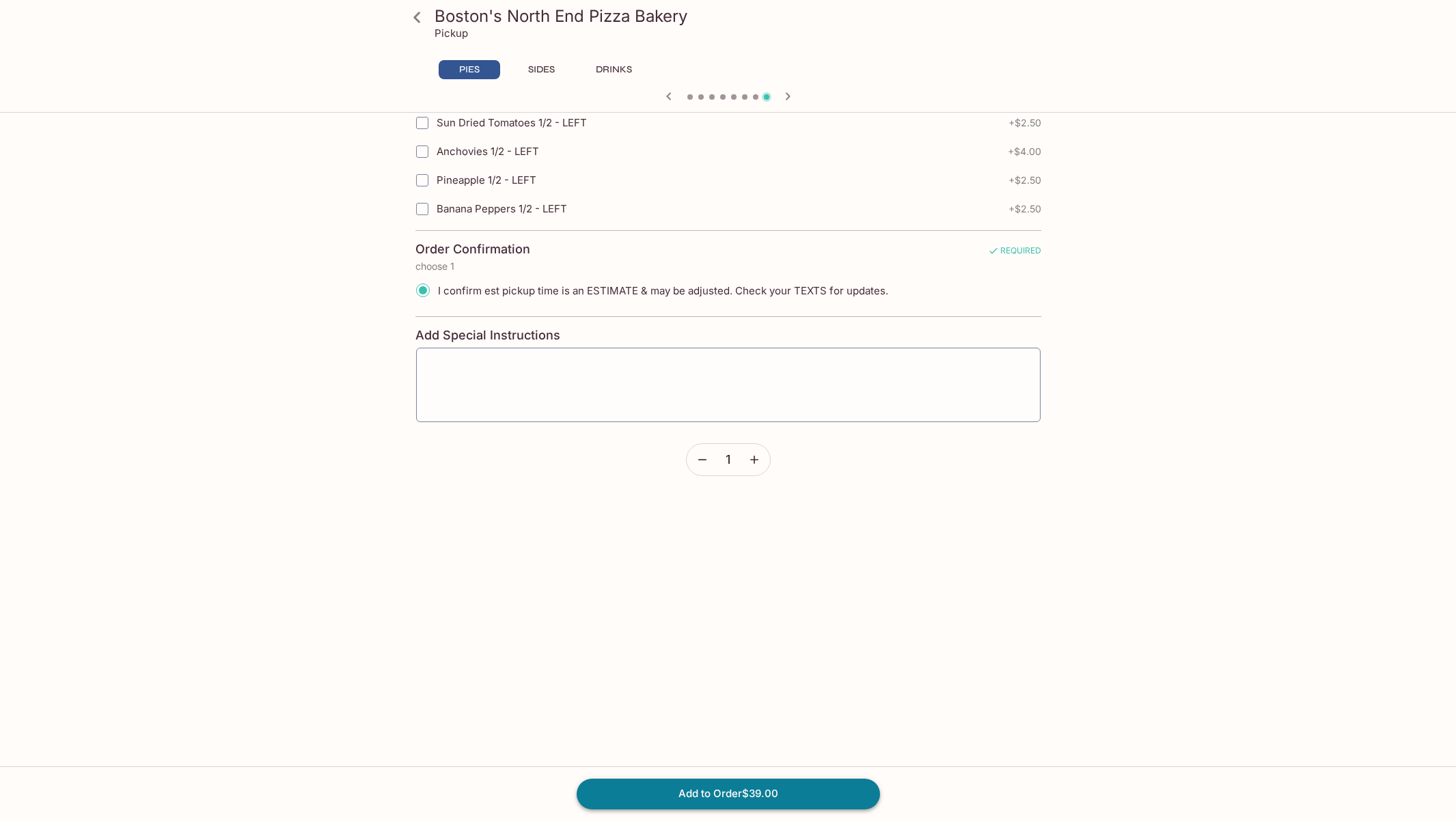 click on "Add to Order  $39.00" at bounding box center (728, 794) 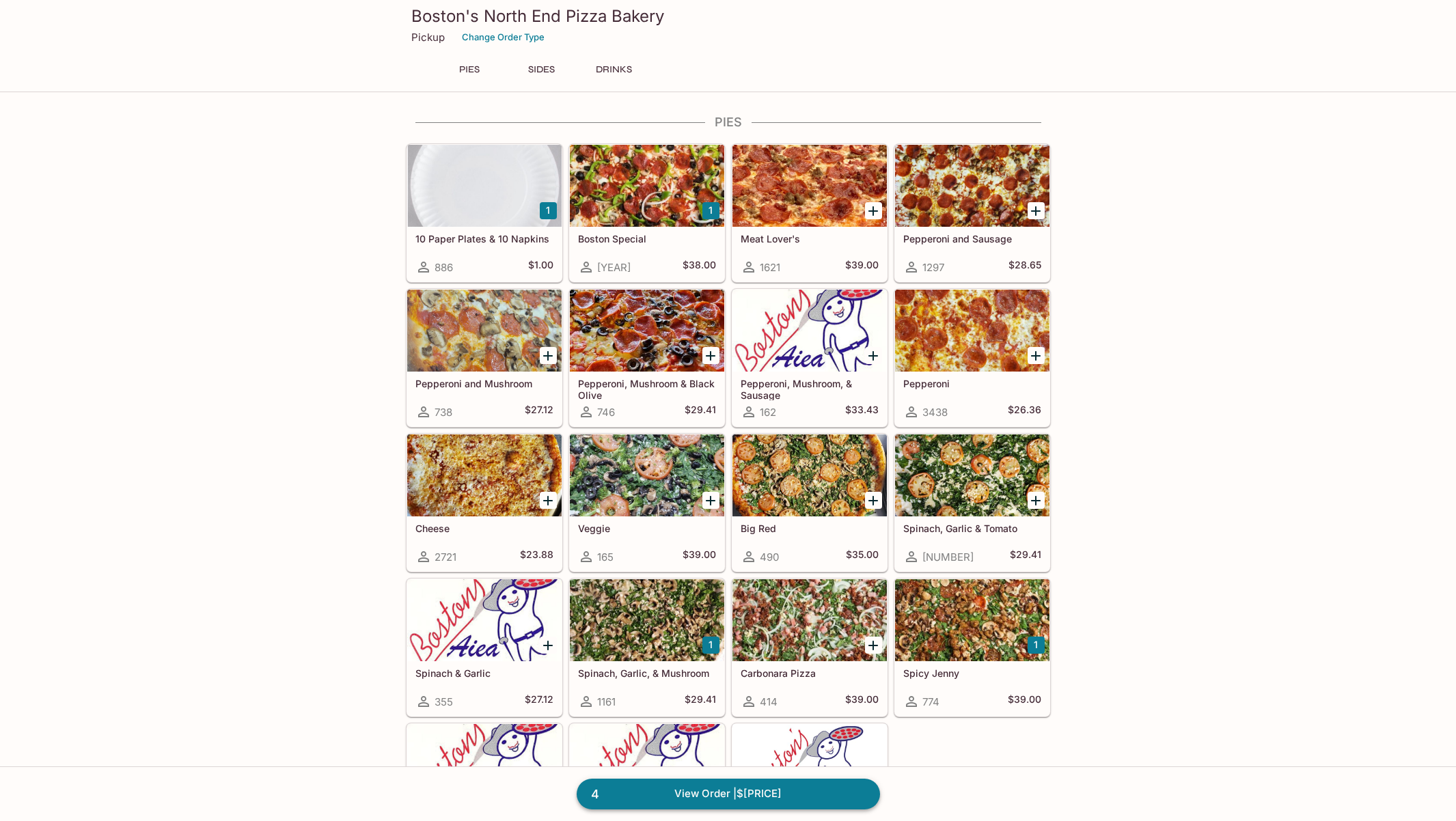 click on "4 View Order | $[PRICE]" at bounding box center (728, 794) 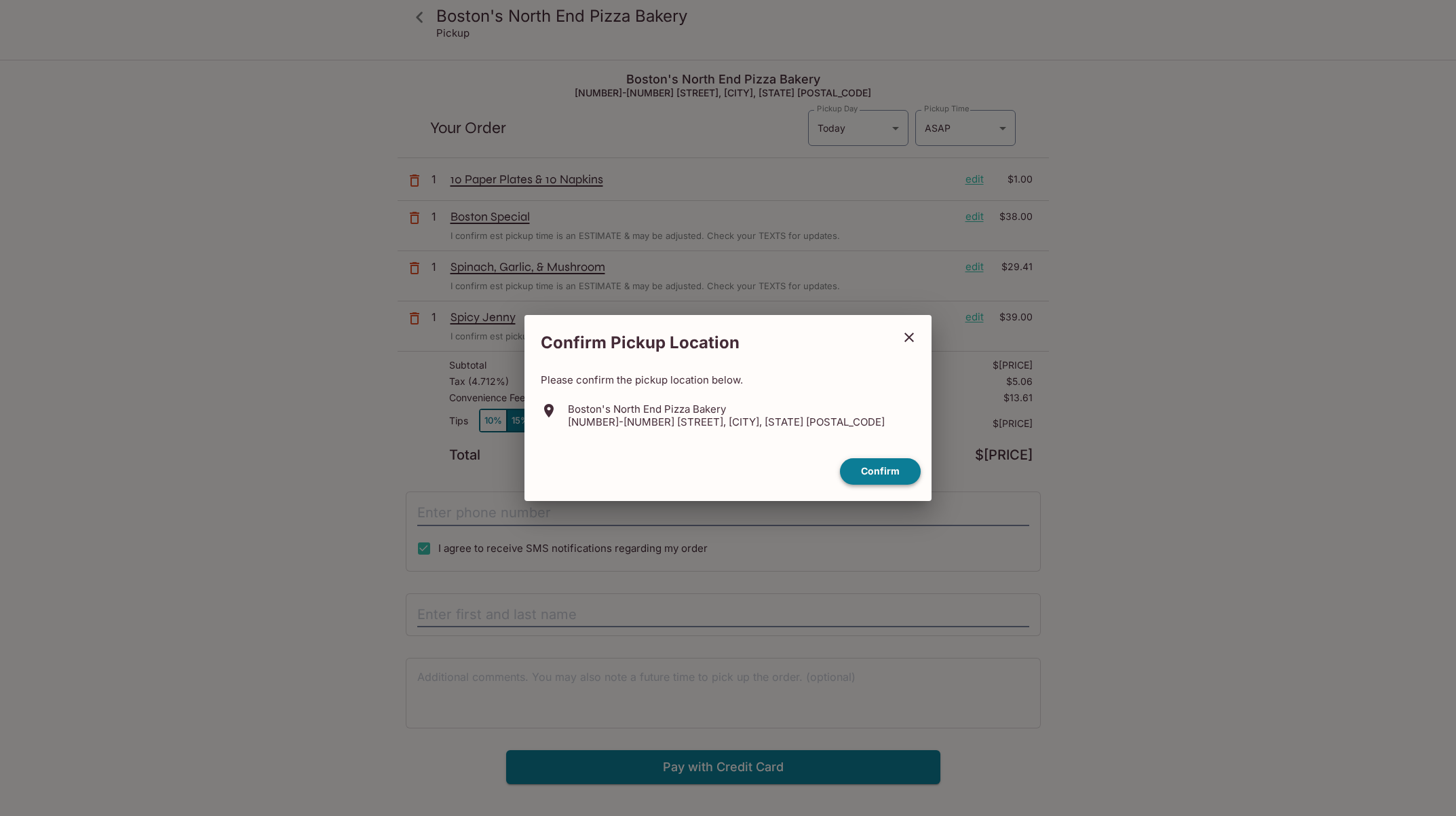 click on "Confirm" at bounding box center [880, 471] 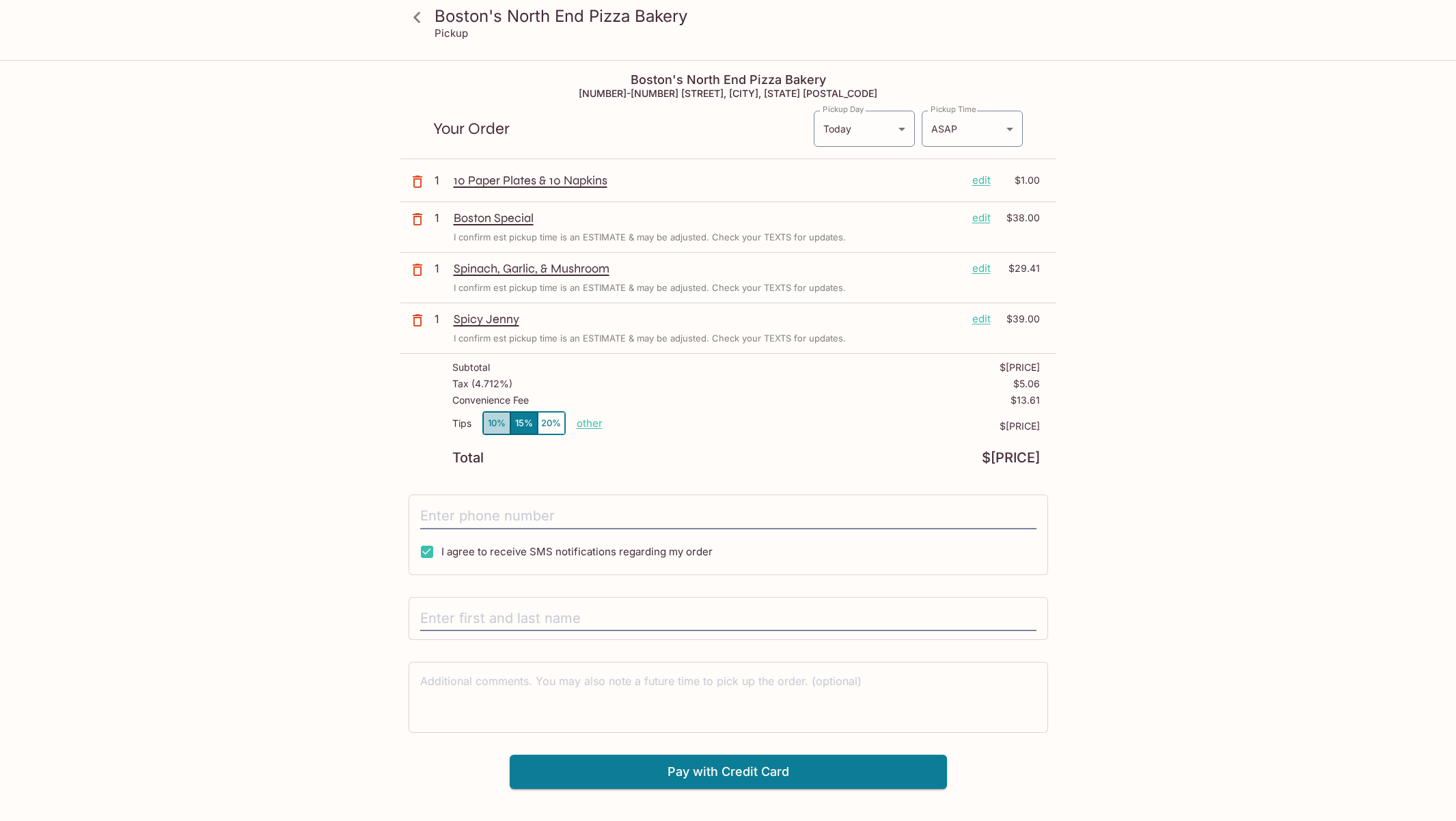 click on "10%" at bounding box center [497, 423] 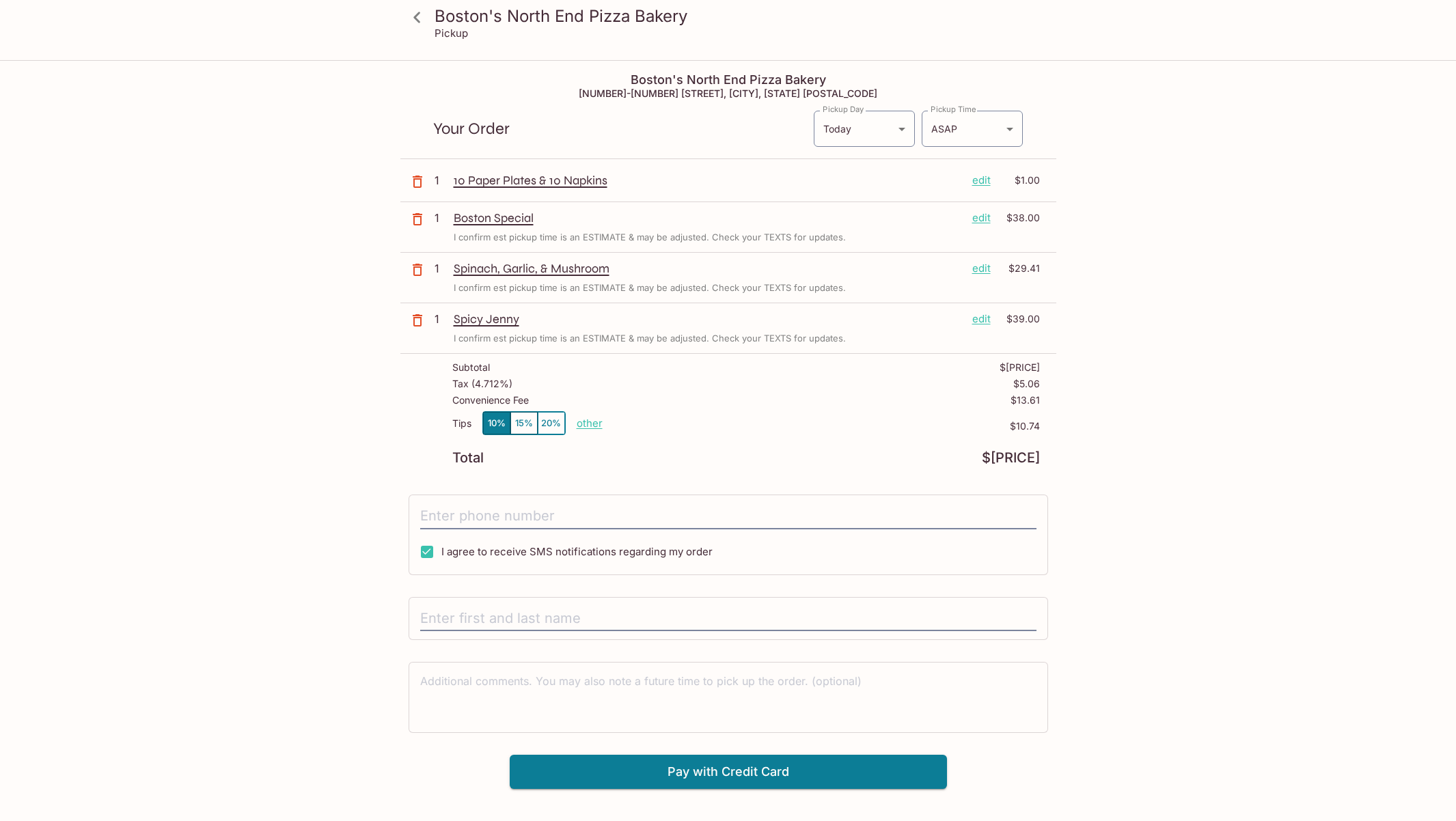 click on "other" at bounding box center [590, 423] 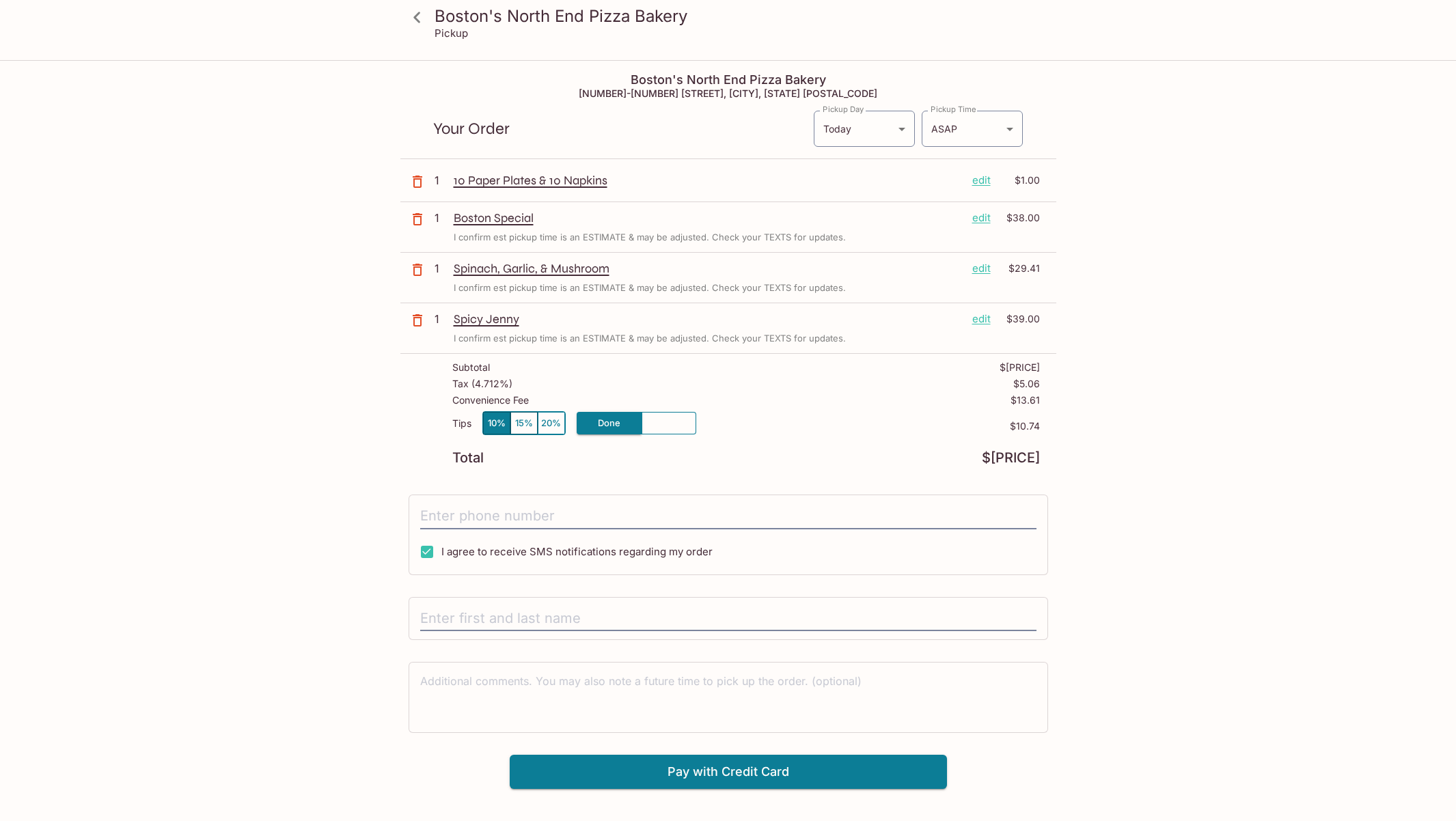click on "[PRICE]" at bounding box center (669, 423) 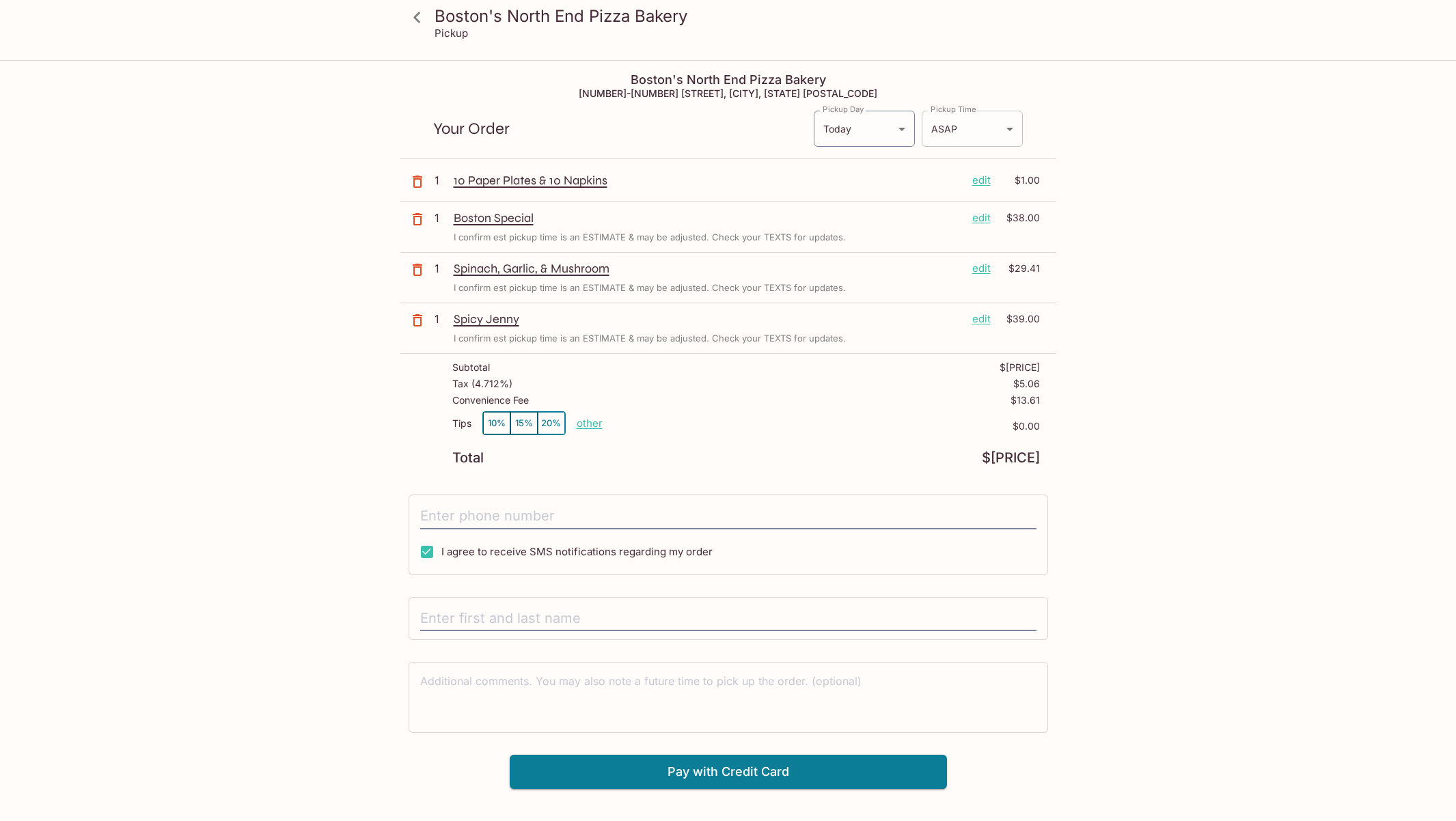 click on "[CITY]'s [BRAND] [BRAND] [BRAND] Pickup [BRAND] [BRAND] [BRAND] [NUMBER]-[NUMBER] [STREET], [CITY], [STATE] [POSTAL_CODE] Your Order Pickup Day Today Today Pickup Day Pickup Time ASAP ASAP Pickup Time 1 10 Paper Plates & 10 Napkins edit $[PRICE] 1 [BRAND] [BRAND] edit $[PRICE] I confirm est pickup time is an ESTIMATE & may be adjusted. Check your TEXTS for updates. 1 [INGREDIENT], [INGREDIENT], & [INGREDIENT] edit $[PRICE] I confirm est pickup time is an ESTIMATE & may be adjusted. Check your TEXTS for updates. 1 [BRAND] [BRAND] edit $[PRICE] I confirm est pickup time is an ESTIMATE & may be adjusted. Check your TEXTS for updates. Subtotal $[PRICE] Tax ( 4.712% ) $[PRICE] Convenience Fee $[PRICE] Tips 10% 15% 20% other $[PRICE] Total $[PRICE] I agree to receive SMS notifications regarding my order x Pay with Credit Card [BRAND] [BRAND] [BRAND] | Powered by Beluga" at bounding box center [728, 472] 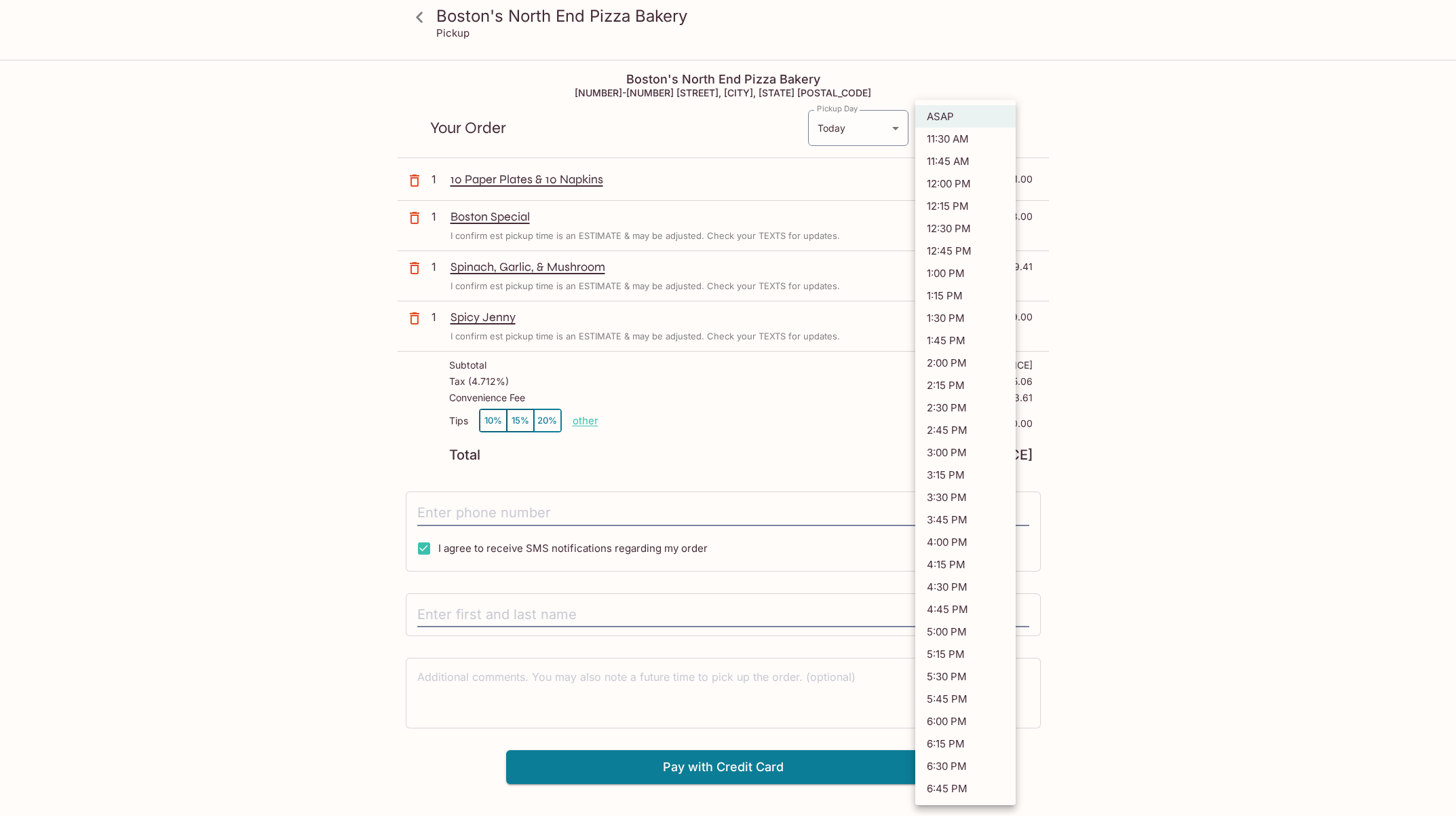 click at bounding box center (728, 408) 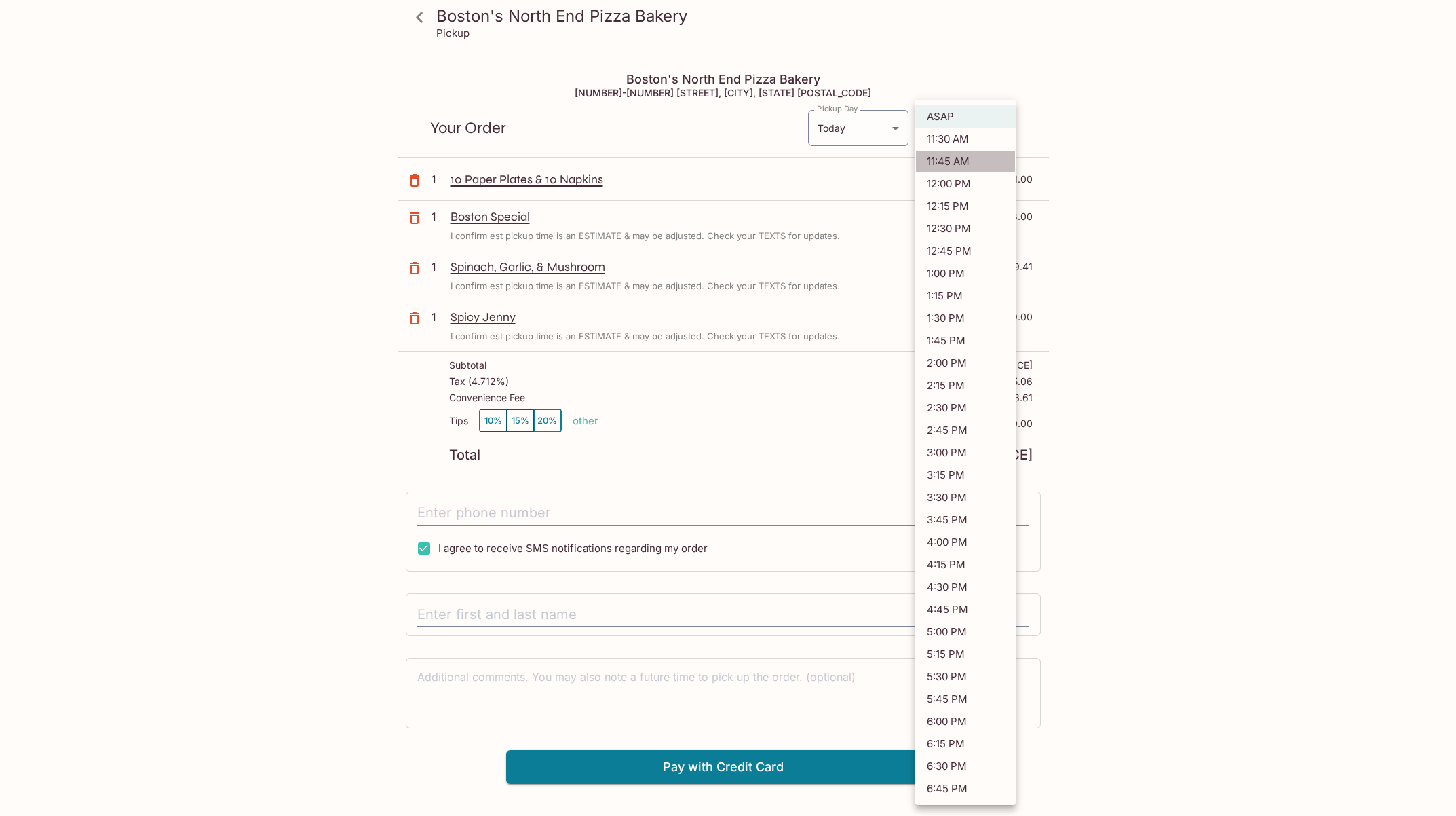 click on "11:45 AM" at bounding box center (965, 161) 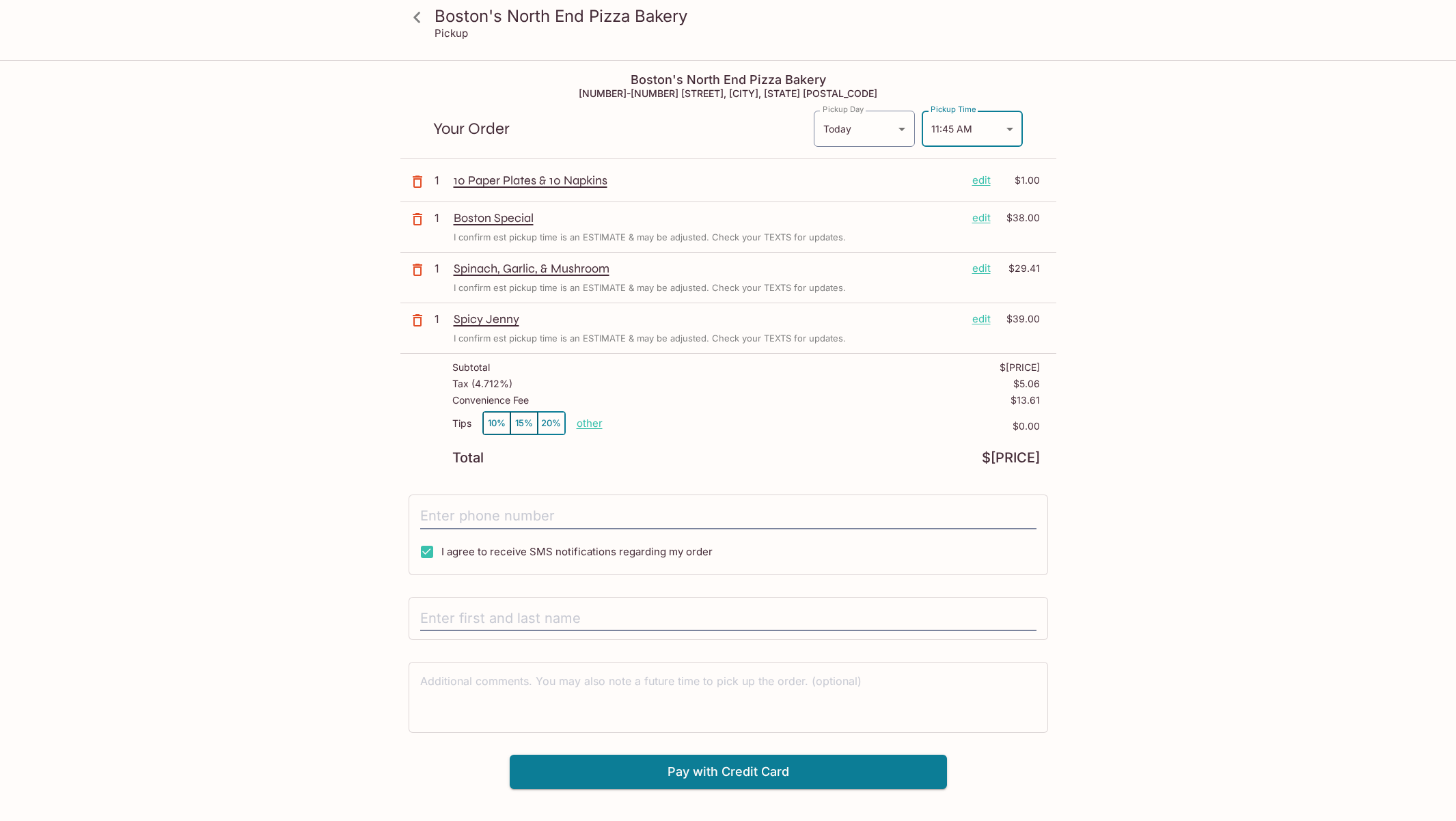 click on "[CITY]'s [BRAND] [BRAND] [BRAND] Pickup [BRAND] [BRAND] [BRAND] [NUMBER]-[NUMBER] [STREET], [CITY], [STATE] [POSTAL_CODE] Your Order Pickup Day Today Today Pickup Day Pickup Time [TIME] [DATE]T[TIME] Pickup Time 1 10 Paper Plates & 10 Napkins edit $[PRICE] 1 [BRAND] [BRAND] edit $[PRICE] I confirm est pickup time is an ESTIMATE & may be adjusted. Check your TEXTS for updates. 1 [INGREDIENT], [INGREDIENT], & [INGREDIENT] edit $[PRICE] I confirm est pickup time is an ESTIMATE & may be adjusted. Check your TEXTS for updates. 1 [BRAND] [BRAND] edit $[PRICE] I confirm est pickup time is an ESTIMATE & may be adjusted. Check your TEXTS for updates. Subtotal $[PRICE] Tax ( 4.712% ) $[PRICE] Convenience Fee $[PRICE] Tips 10% 15% 20% other $[PRICE] Total $[PRICE] I agree to receive SMS notifications regarding my order x Pay with Credit Card [BRAND] [BRAND] [BRAND] | Powered by Beluga" at bounding box center [728, 472] 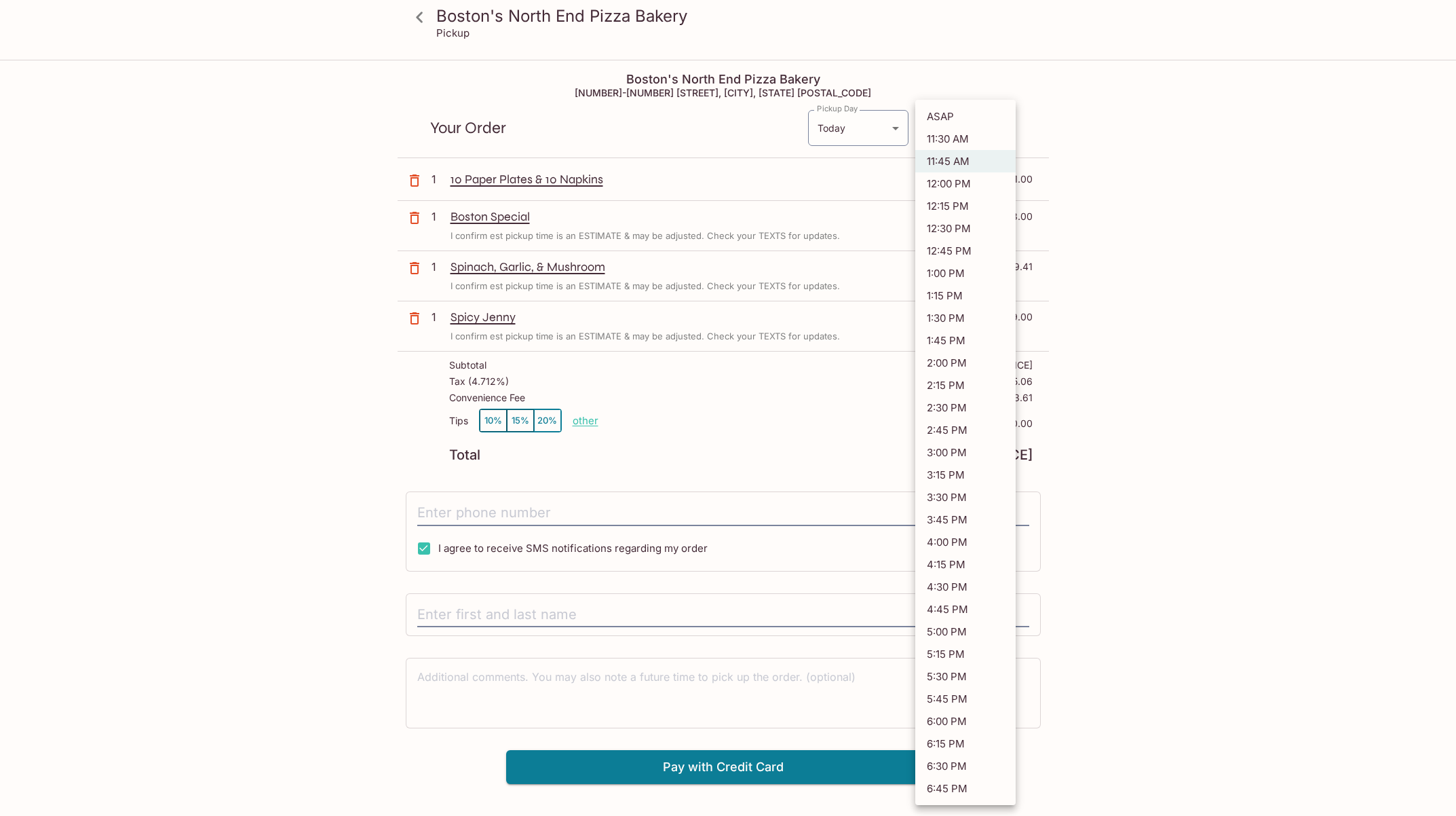 click on "11:30 AM" at bounding box center (965, 138) 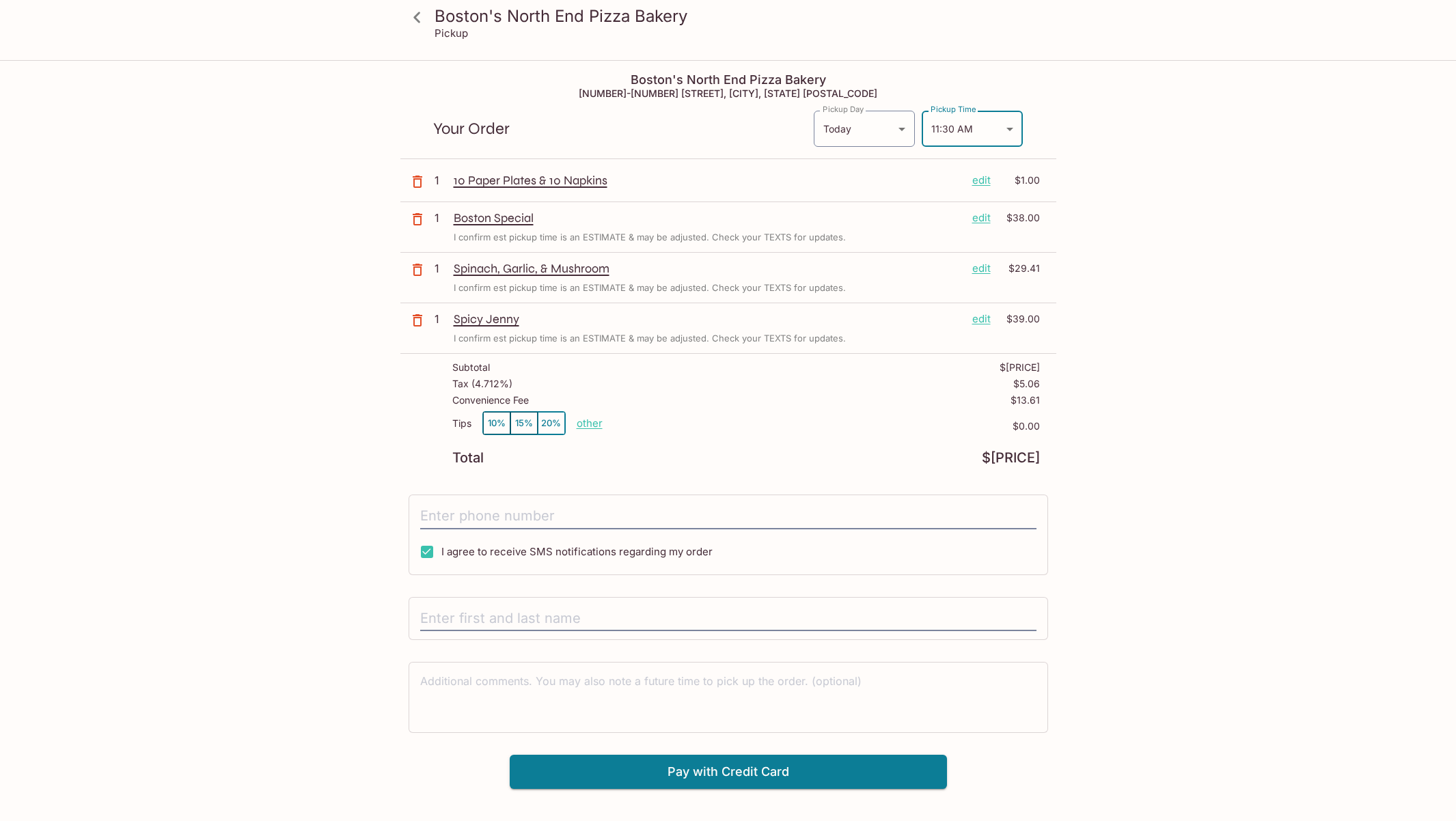 click on "[CITY]'s [BRAND] [BRAND] [BRAND] Pickup [BRAND] [BRAND] [BRAND] [NUMBER]-[NUMBER] [STREET], [CITY], [STATE] [POSTAL_CODE] Your Order Pickup Day Today Today Pickup Day Pickup Time [TIME] [DATE]T[TIME] Pickup Time 1 10 Paper Plates & 10 Napkins edit $[PRICE] 1 [BRAND] [BRAND] edit $[PRICE] I confirm est pickup time is an ESTIMATE & may be adjusted. Check your TEXTS for updates. 1 [INGREDIENT], [INGREDIENT], & [INGREDIENT] edit $[PRICE] I confirm est pickup time is an ESTIMATE & may be adjusted. Check your TEXTS for updates. 1 [BRAND] [BRAND] edit $[PRICE] I confirm est pickup time is an ESTIMATE & may be adjusted. Check your TEXTS for updates. Subtotal $[PRICE] Tax ( 4.712% ) $[PRICE] Convenience Fee $[PRICE] Tips 10% 15% 20% other $[PRICE] Total $[PRICE] I agree to receive SMS notifications regarding my order x Pay with Credit Card [BRAND] [BRAND] [BRAND] | Powered by Beluga" at bounding box center (728, 472) 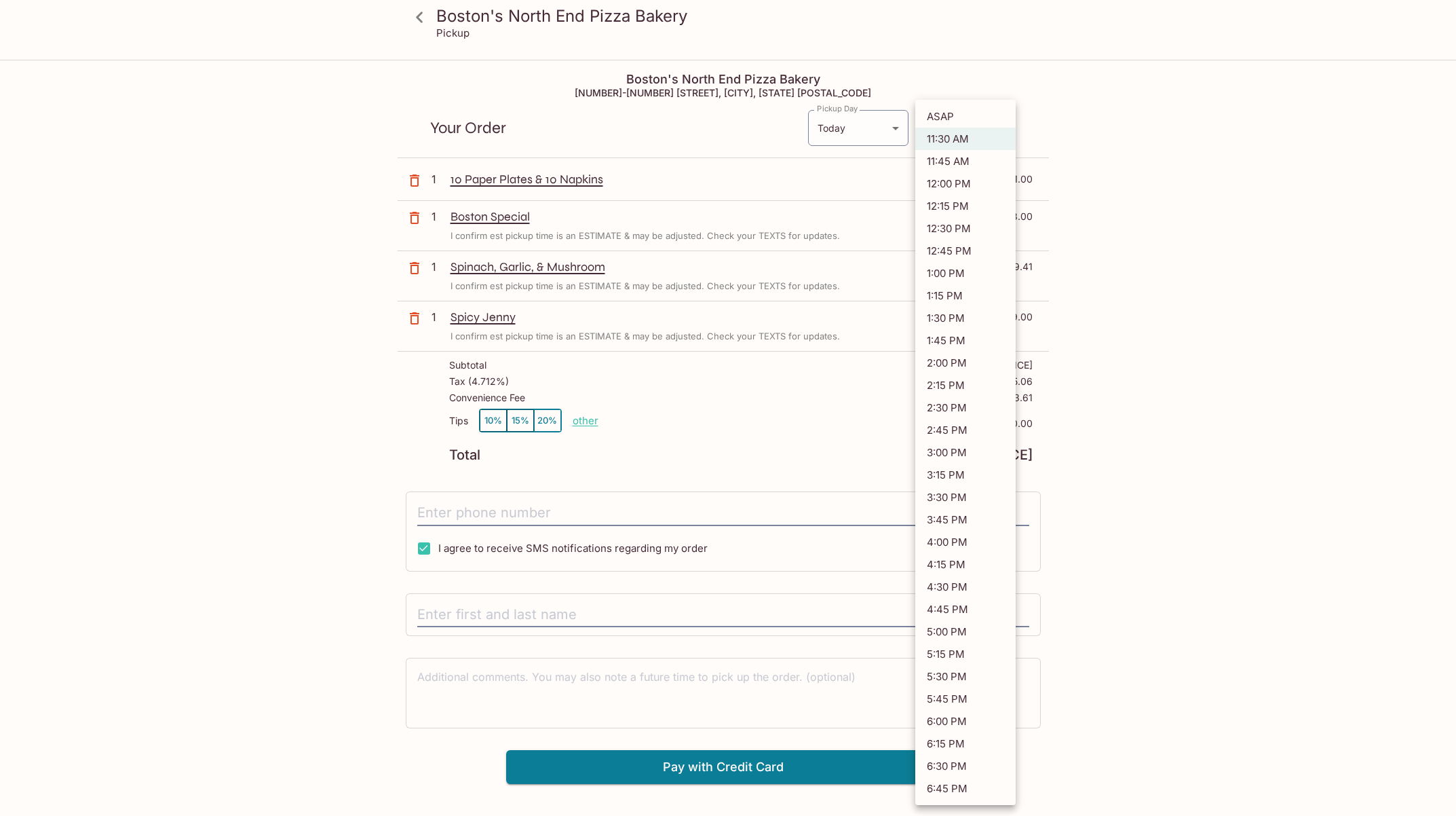 click at bounding box center [728, 408] 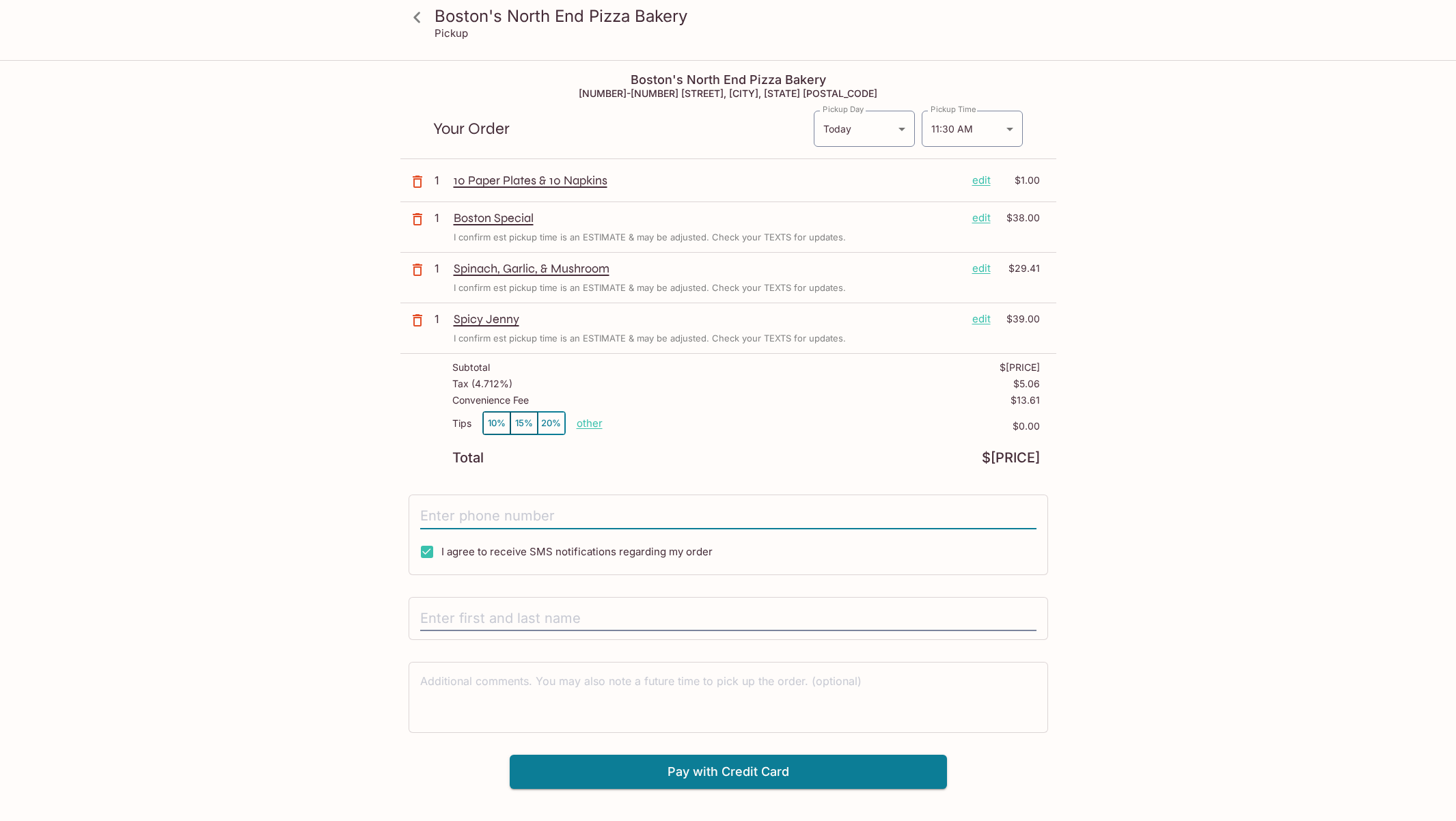 click at bounding box center [728, 516] 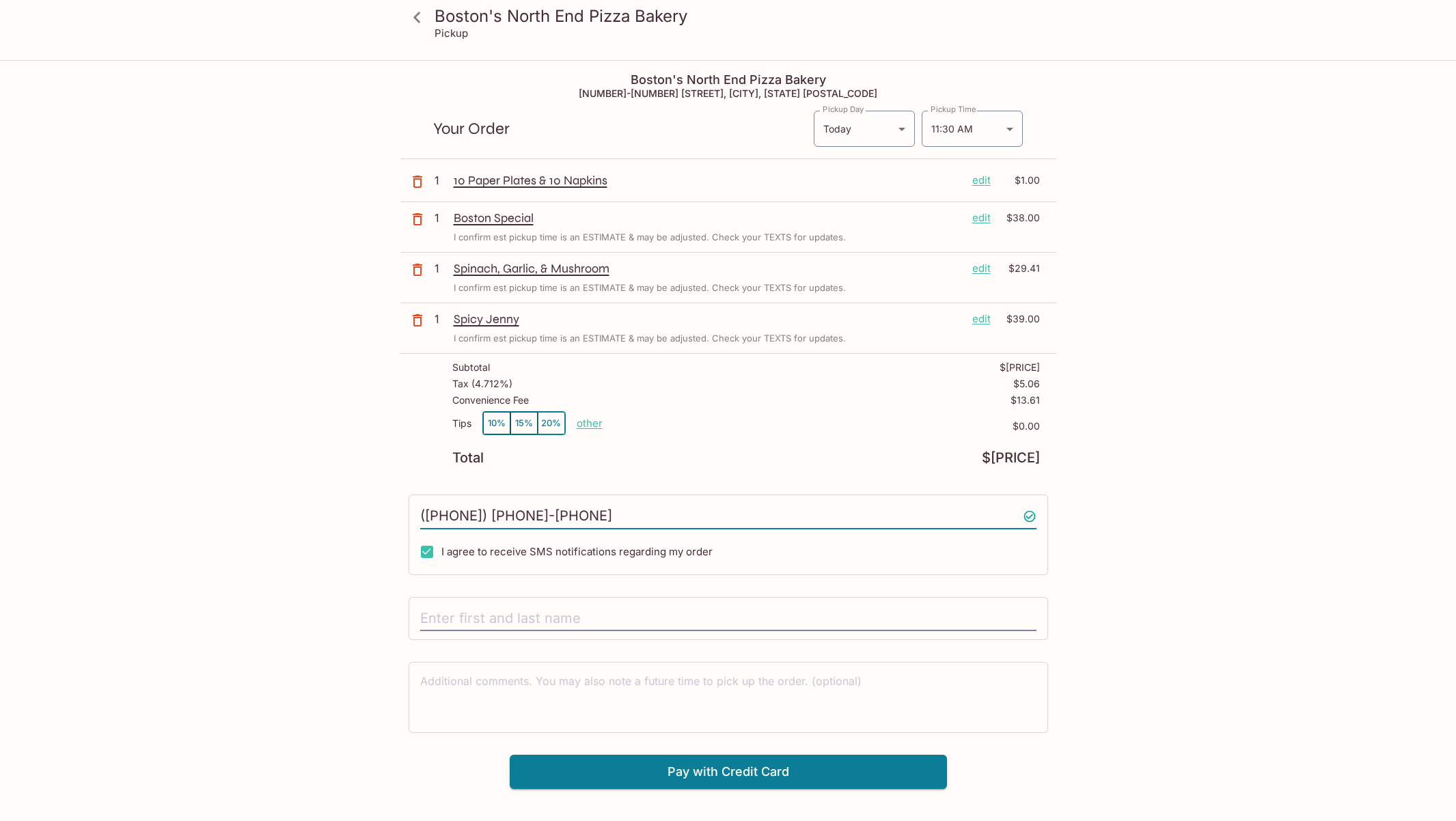 type on "([PHONE]) [PHONE]-[PHONE]" 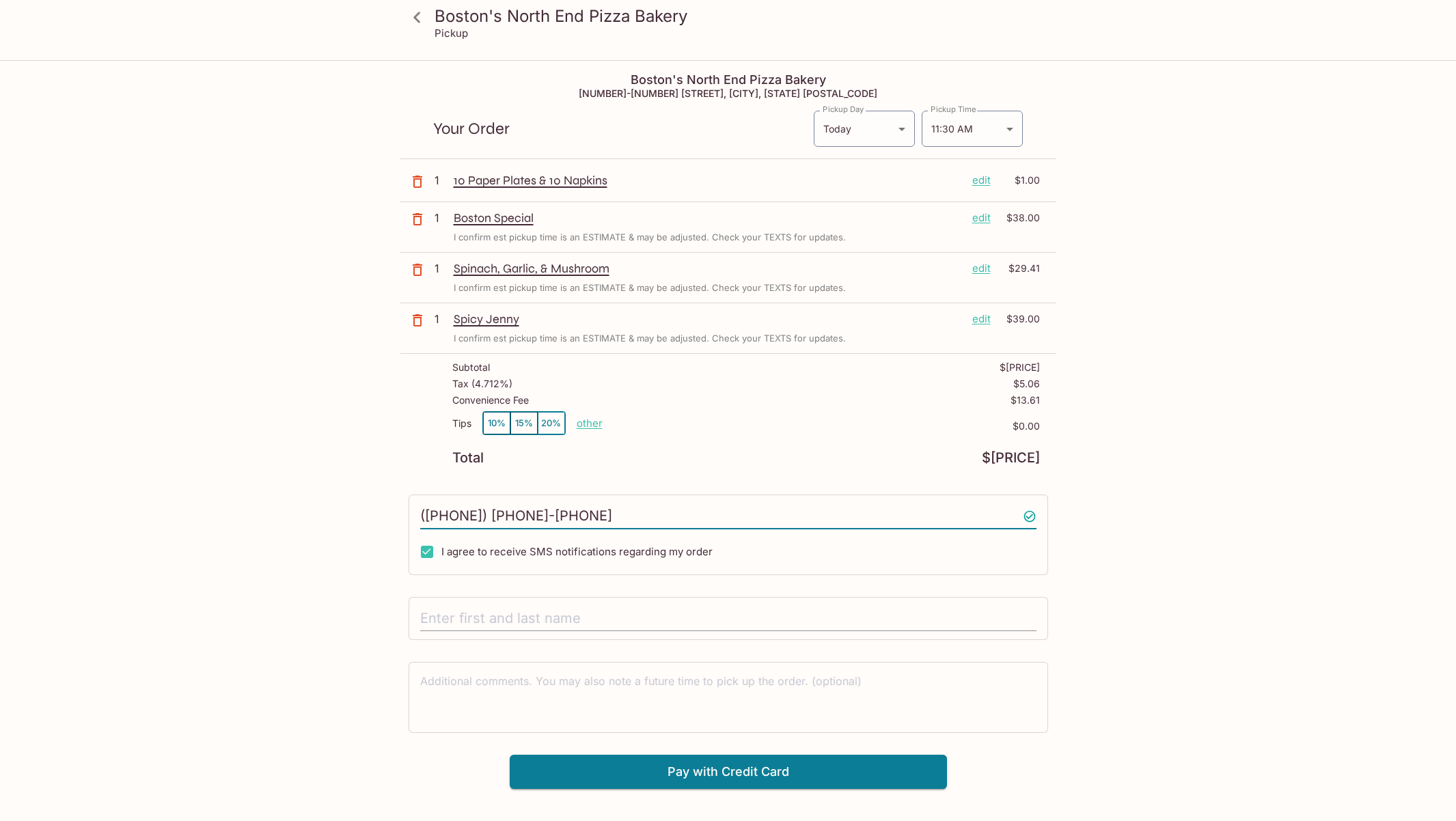 click at bounding box center [728, 619] 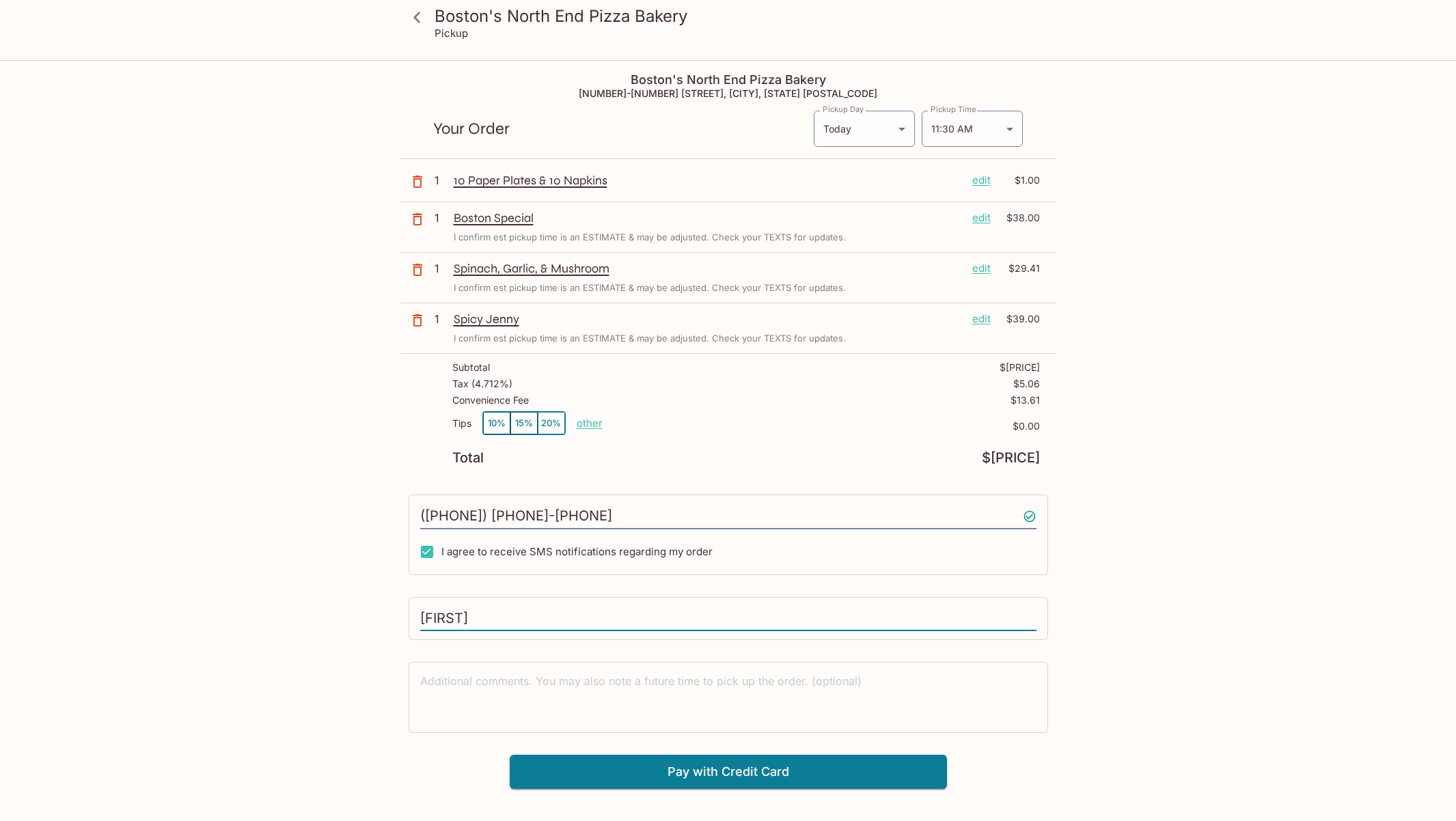 type on "[FIRST] [LAST]" 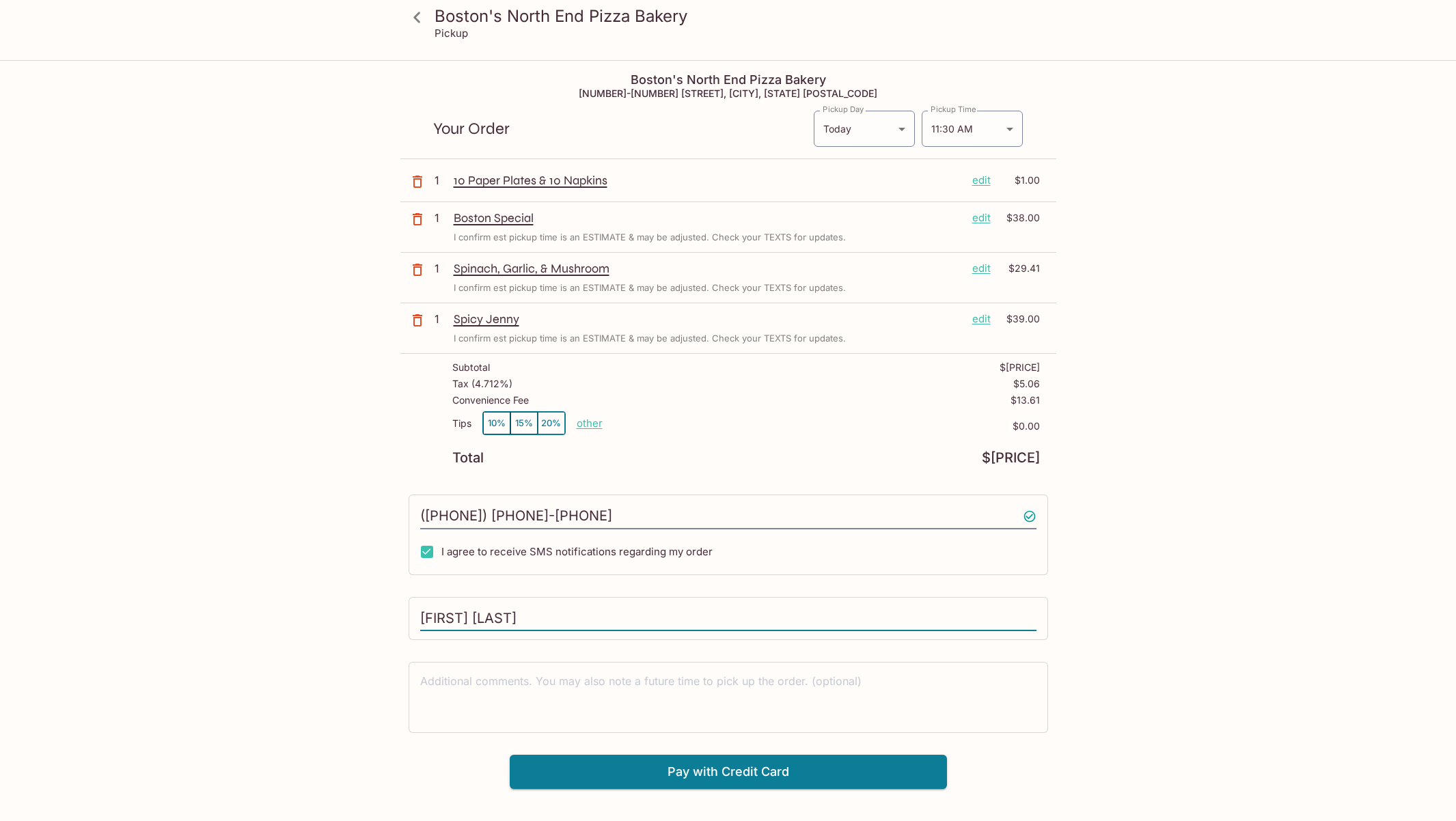 click on "[FIRST] [LAST]" at bounding box center (728, 619) 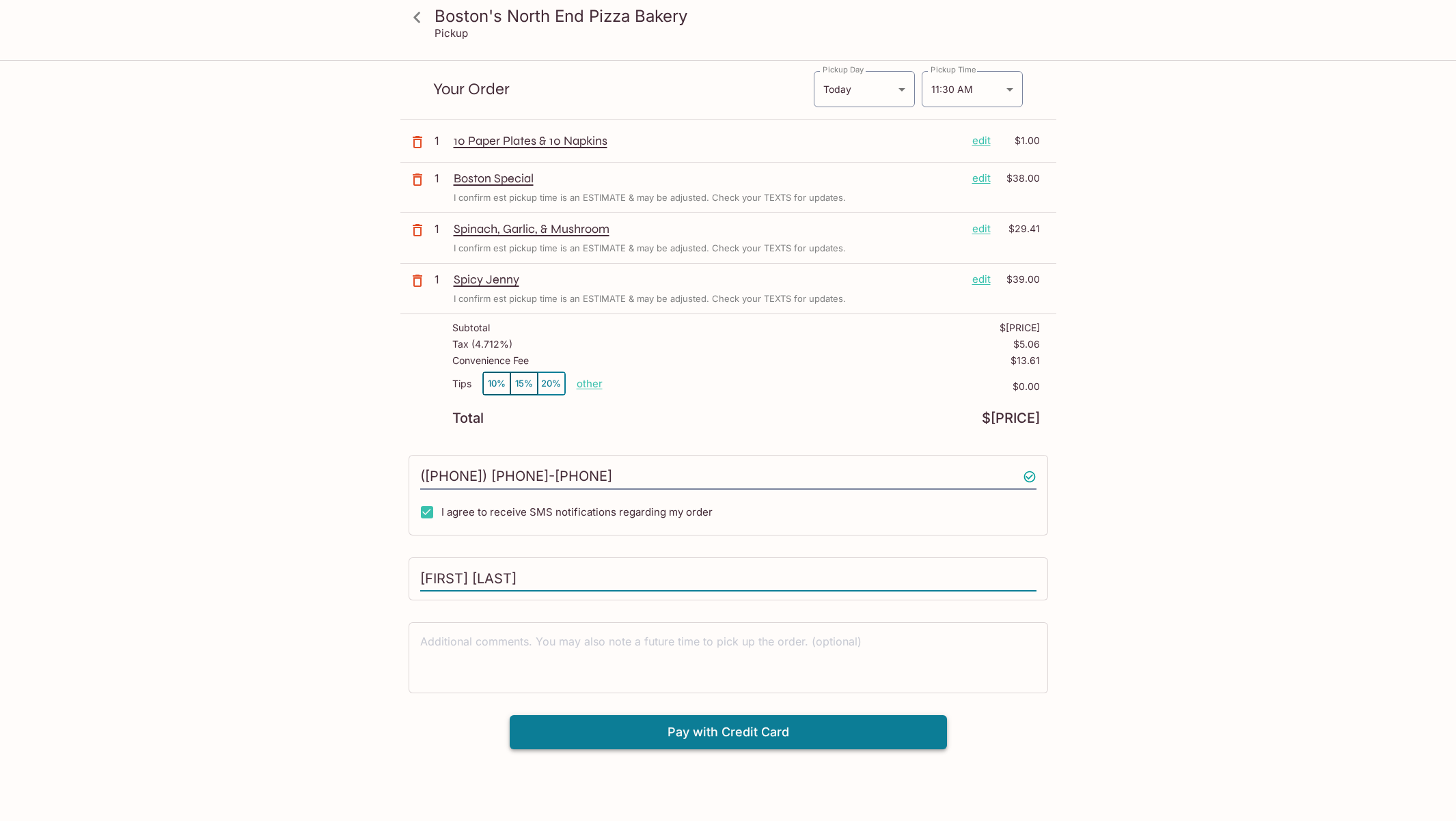 scroll, scrollTop: 61, scrollLeft: 0, axis: vertical 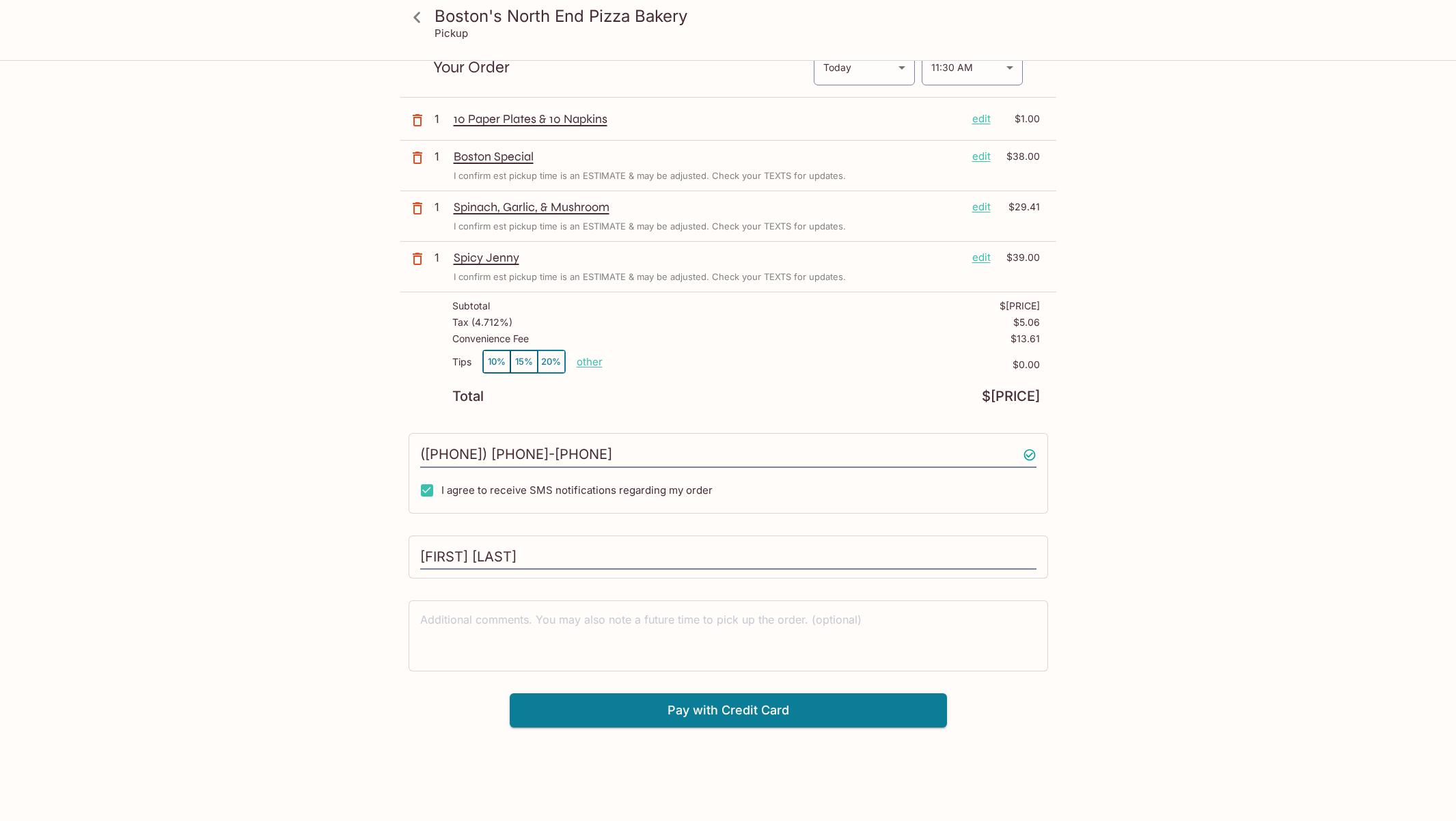 click on "[CITY]'s [BRAND] [BRAND] [BRAND] Pickup [BRAND] [BRAND] [BRAND] [NUMBER]-[NUMBER] [STREET], [CITY], [STATE] [POSTAL_CODE] Your Order Pickup Day Today Today Pickup Day Pickup Time [TIME] [DATE]T[TIME] Pickup Time 1 10 Paper Plates & 10 Napkins edit $[PRICE] 1 [BRAND] [BRAND] edit $[PRICE] I confirm est pickup time is an ESTIMATE & may be adjusted. Check your TEXTS for updates. 1 [INGREDIENT], [INGREDIENT], & [INGREDIENT] edit $[PRICE] I confirm est pickup time is an ESTIMATE & may be adjusted. Check your TEXTS for updates. 1 [BRAND] [BRAND] edit $[PRICE] I confirm est pickup time is an ESTIMATE & may be adjusted. Check your TEXTS for updates. Subtotal $[PRICE] Tax ( 4.712% ) $[PRICE] Convenience Fee $[PRICE] Tips 10% 15% 20% other $[PRICE] Total $[PRICE] ([PHONE]) [PHONE]-[PHONE] I agree to receive SMS notifications regarding my order [FIRST] [LAST] x Pay with Credit Card" at bounding box center [728, 410] 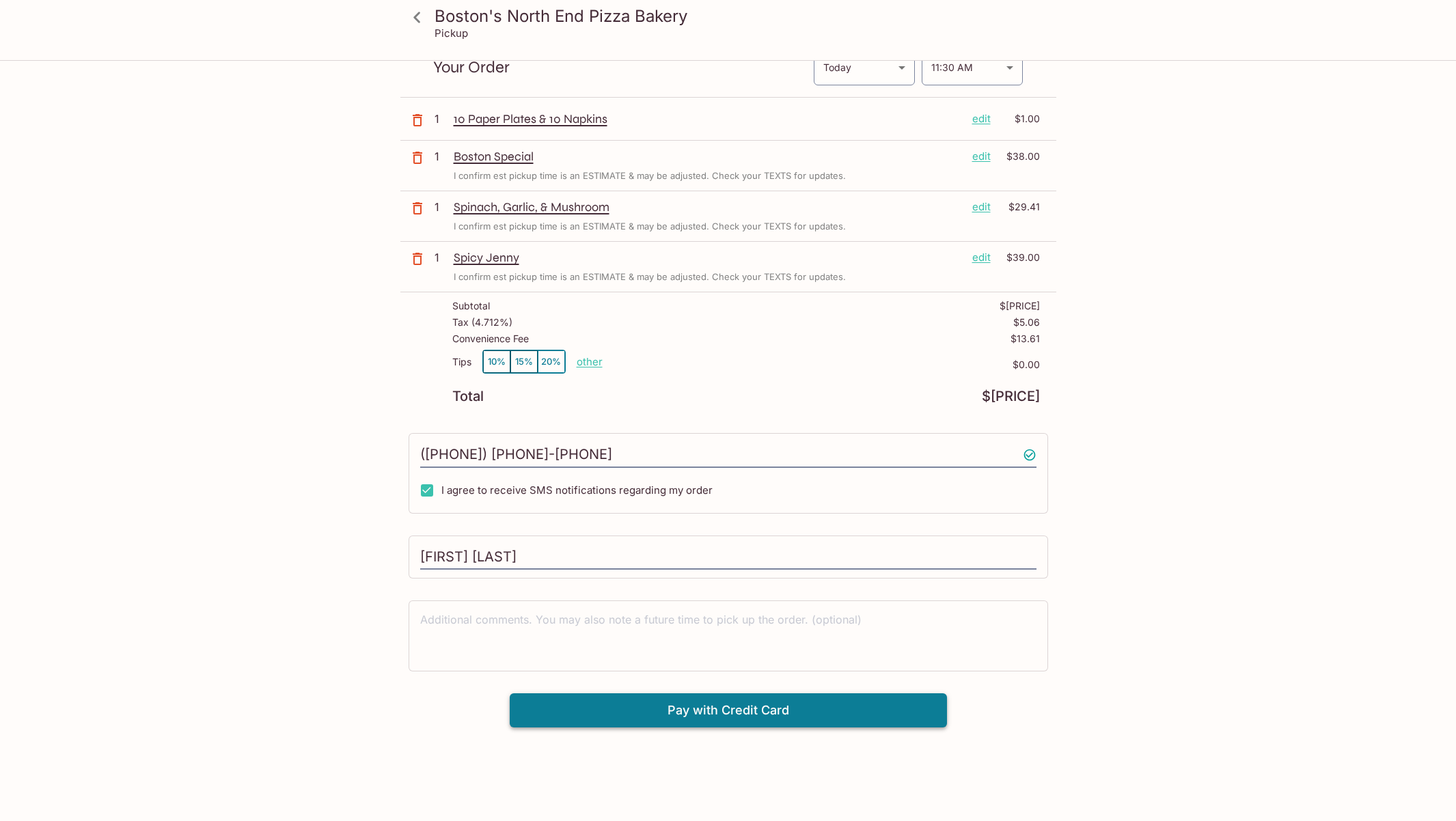 click on "Pay with Credit Card" at bounding box center [728, 710] 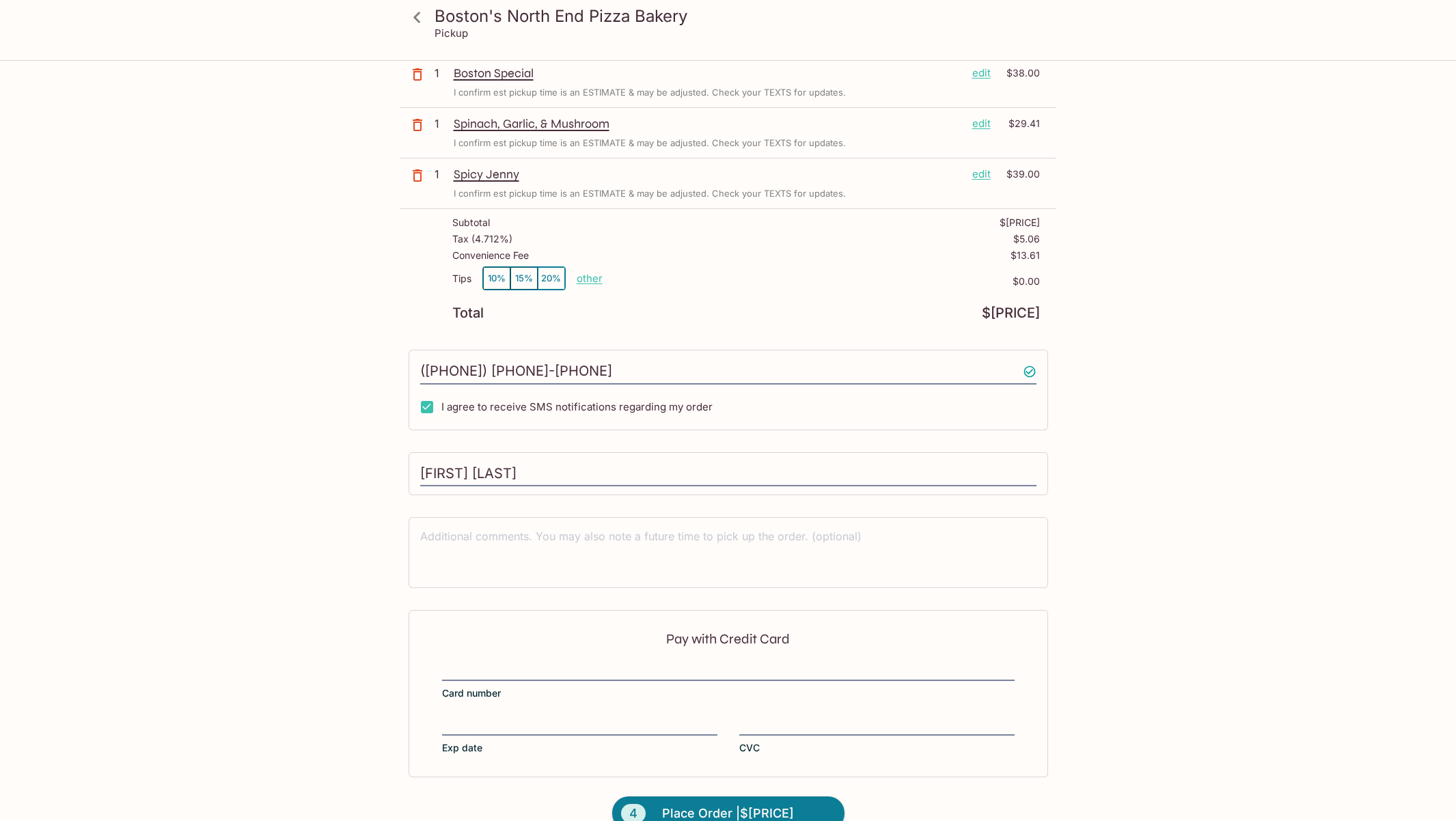 scroll, scrollTop: 173, scrollLeft: 0, axis: vertical 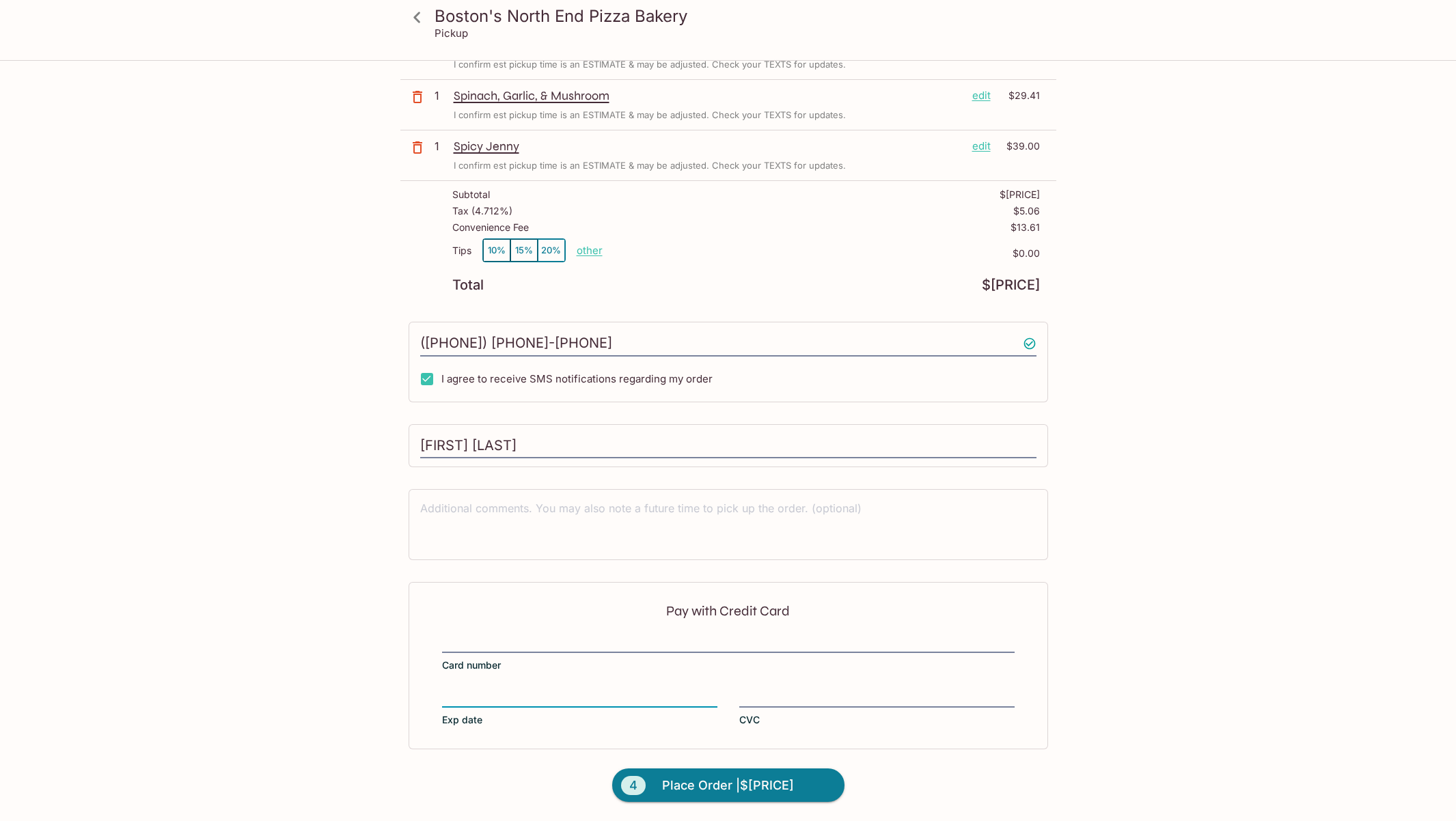 click at bounding box center [877, 698] 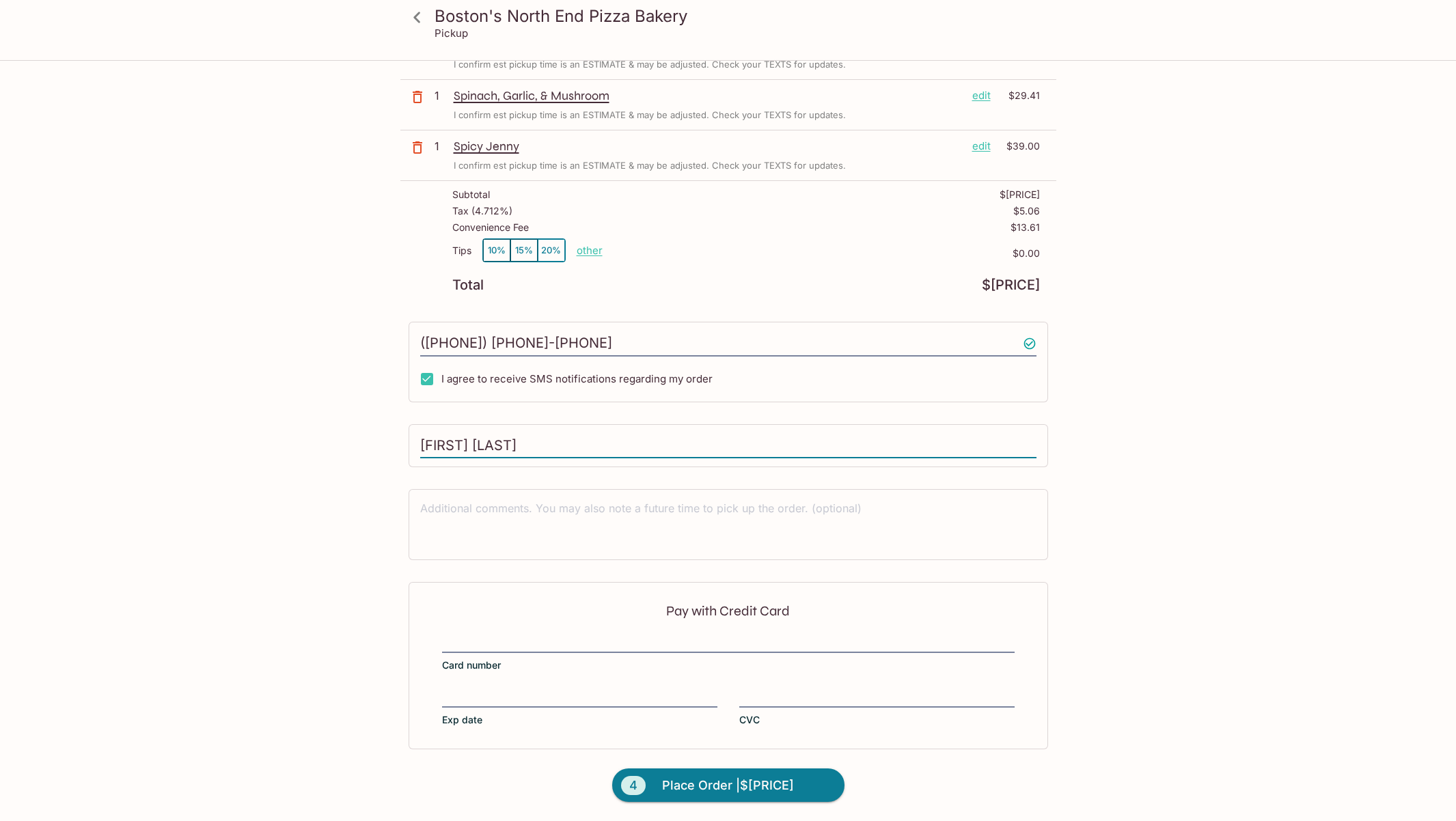drag, startPoint x: 640, startPoint y: 447, endPoint x: 385, endPoint y: 450, distance: 255.01765 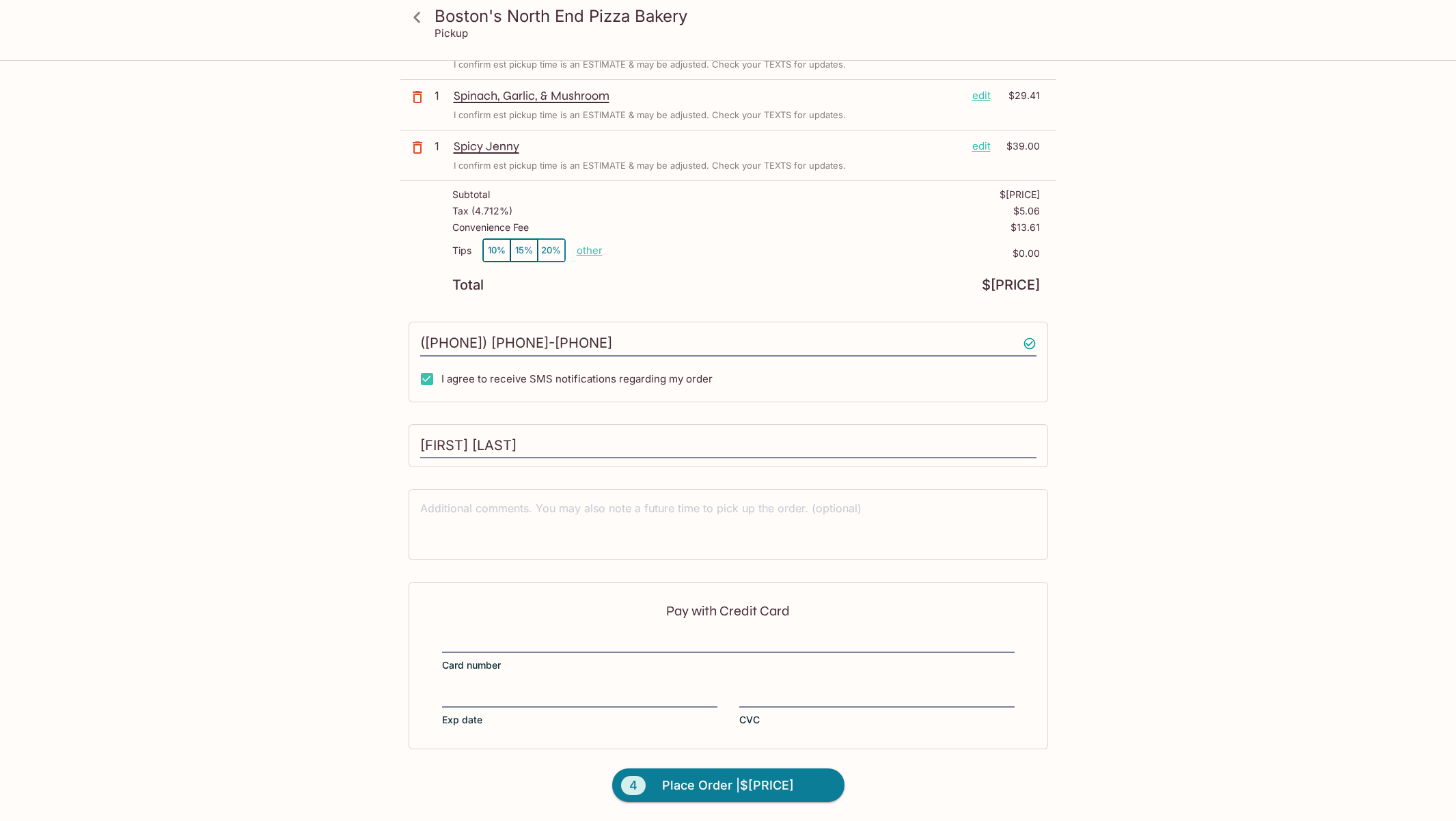 drag, startPoint x: 519, startPoint y: 430, endPoint x: 536, endPoint y: 429, distance: 17.029386 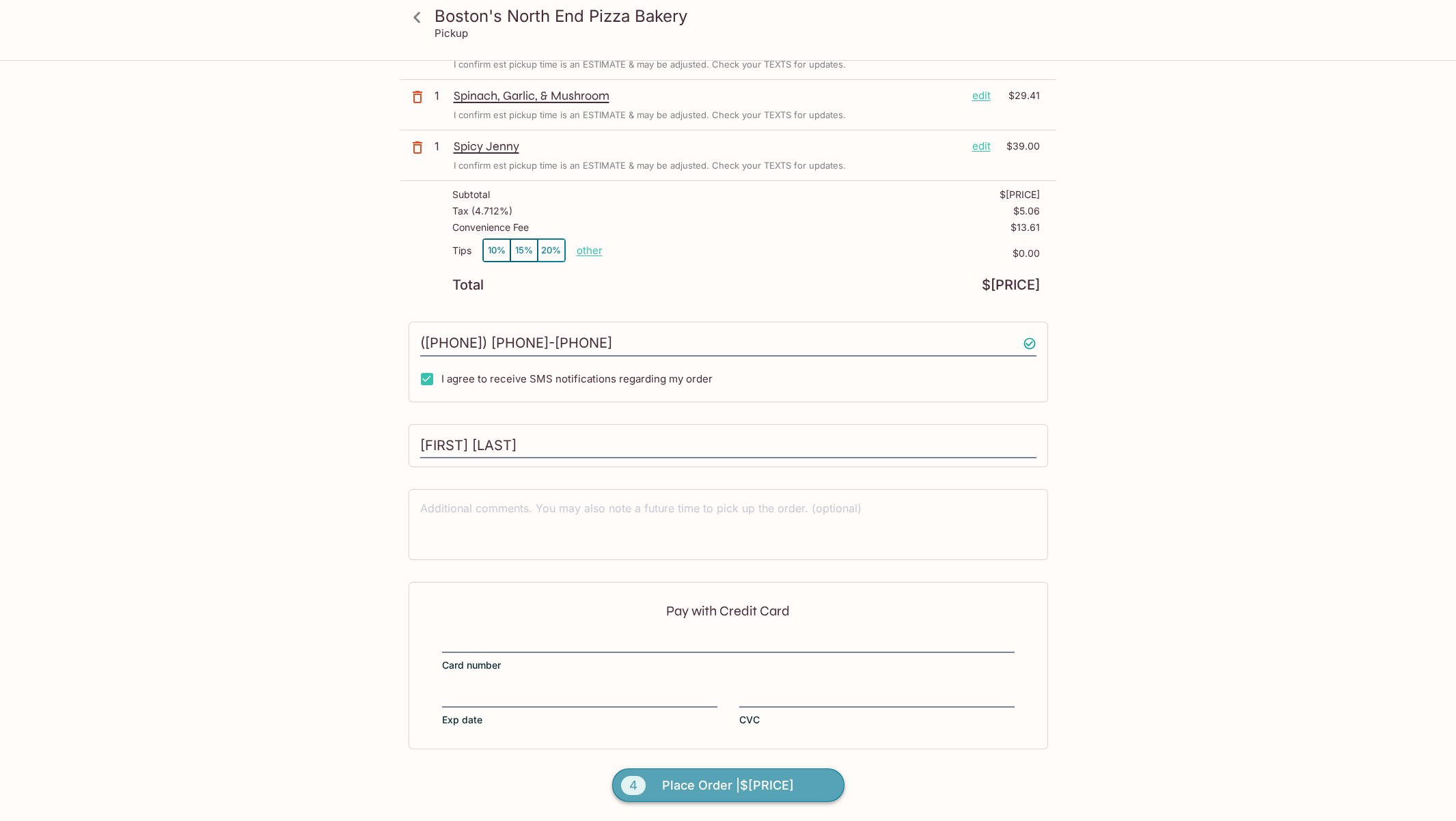 click on "4 Place Order | $[PRICE]" at bounding box center (728, 785) 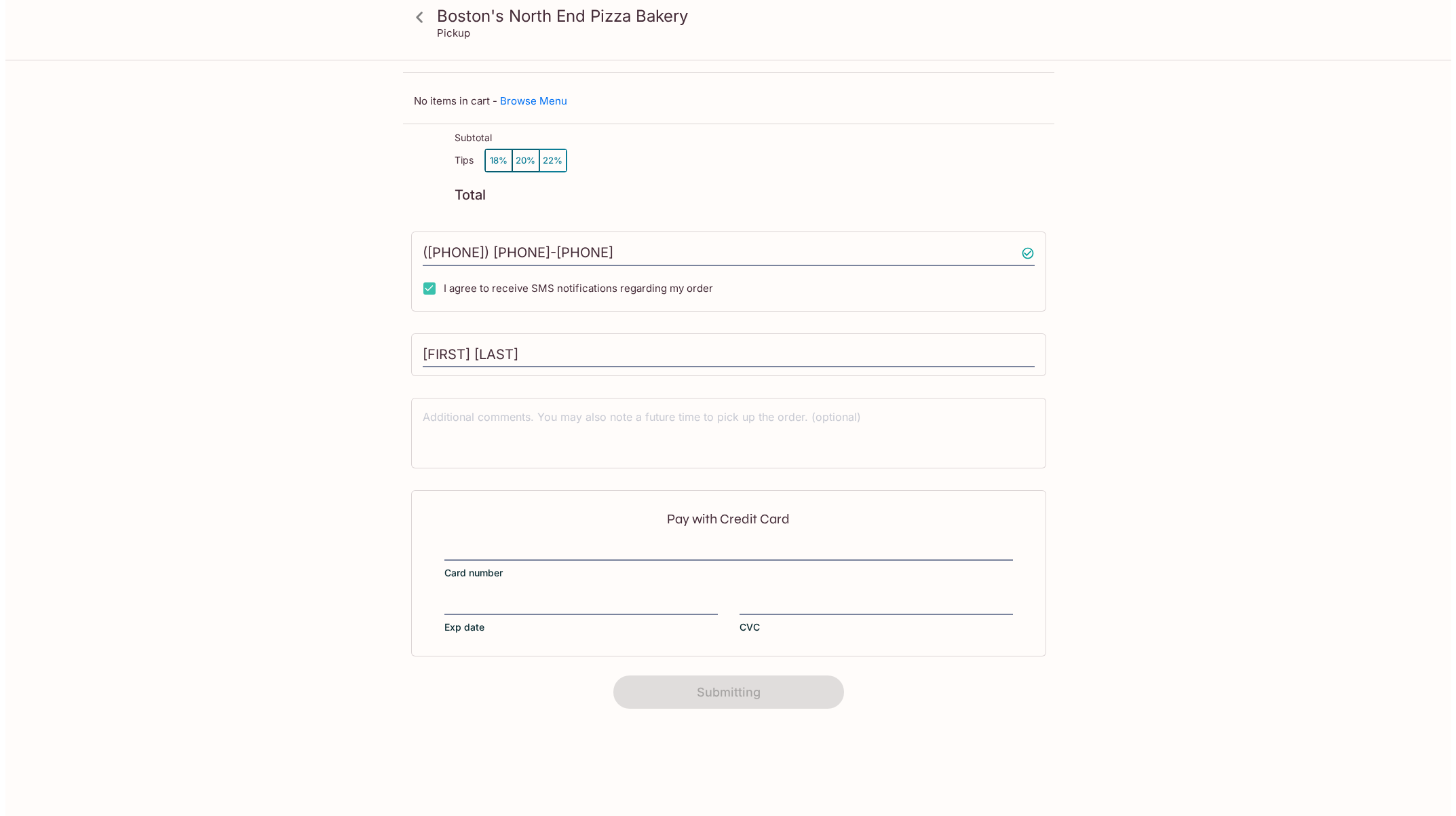 scroll, scrollTop: 0, scrollLeft: 0, axis: both 